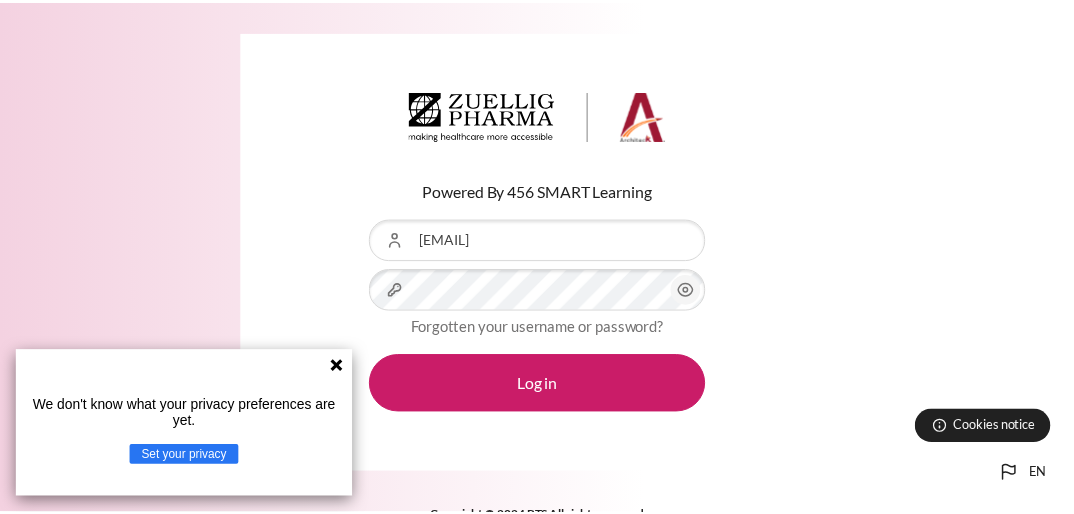 scroll, scrollTop: 0, scrollLeft: 0, axis: both 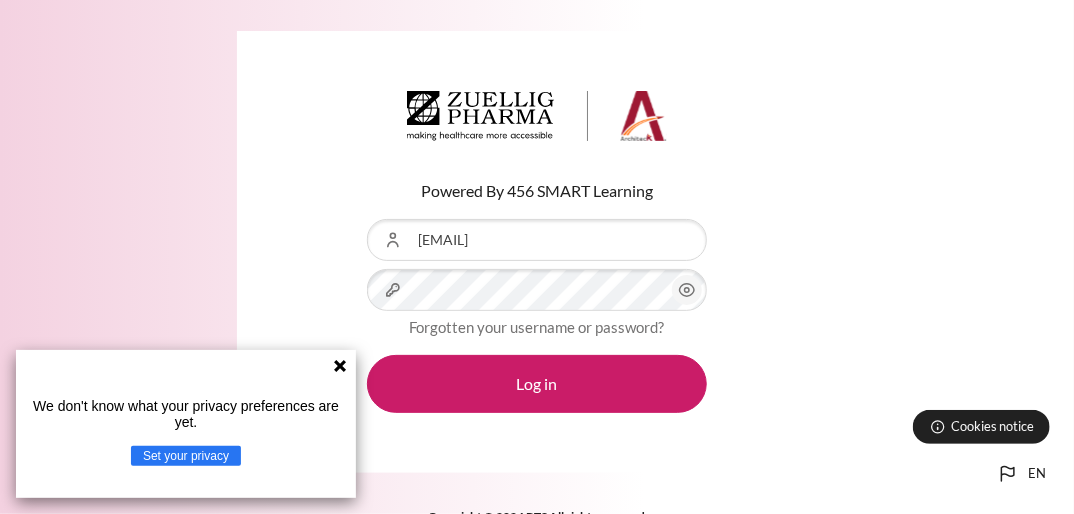click on "Log in" at bounding box center [537, 384] 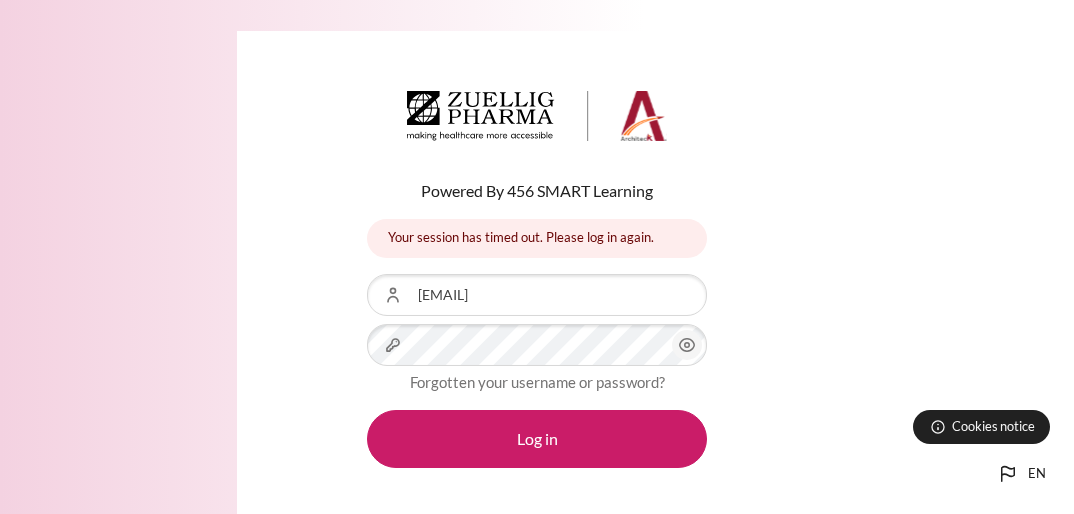 scroll, scrollTop: 0, scrollLeft: 0, axis: both 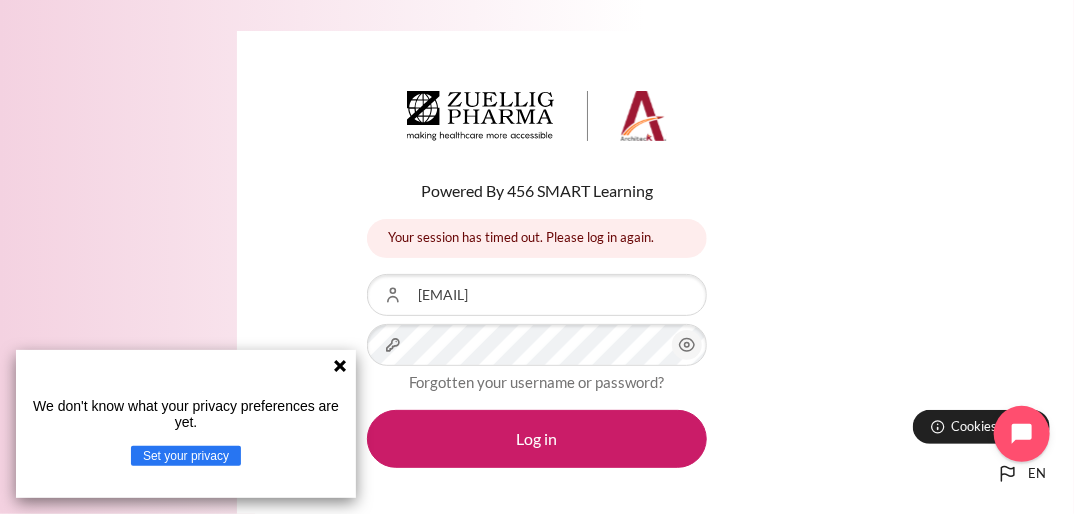 click 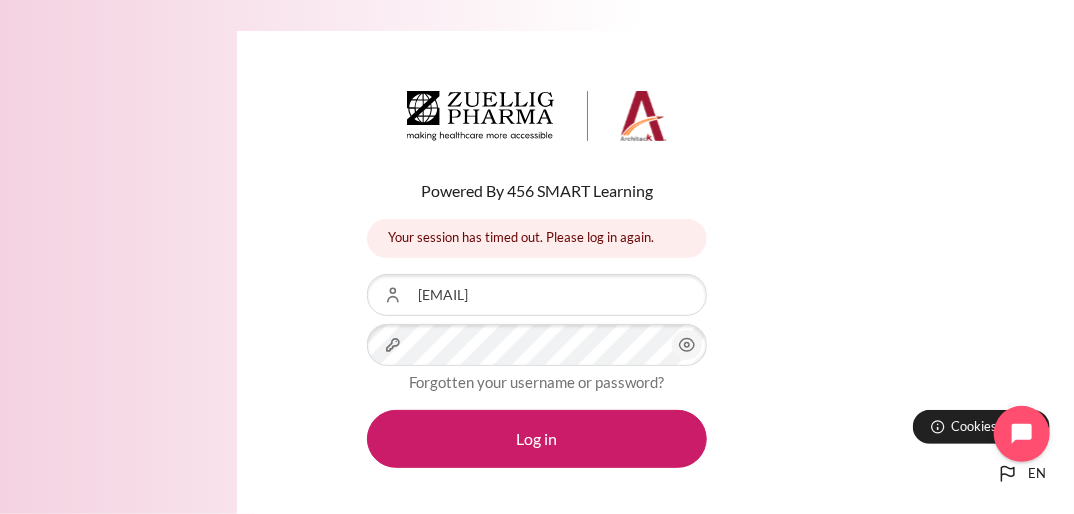 click 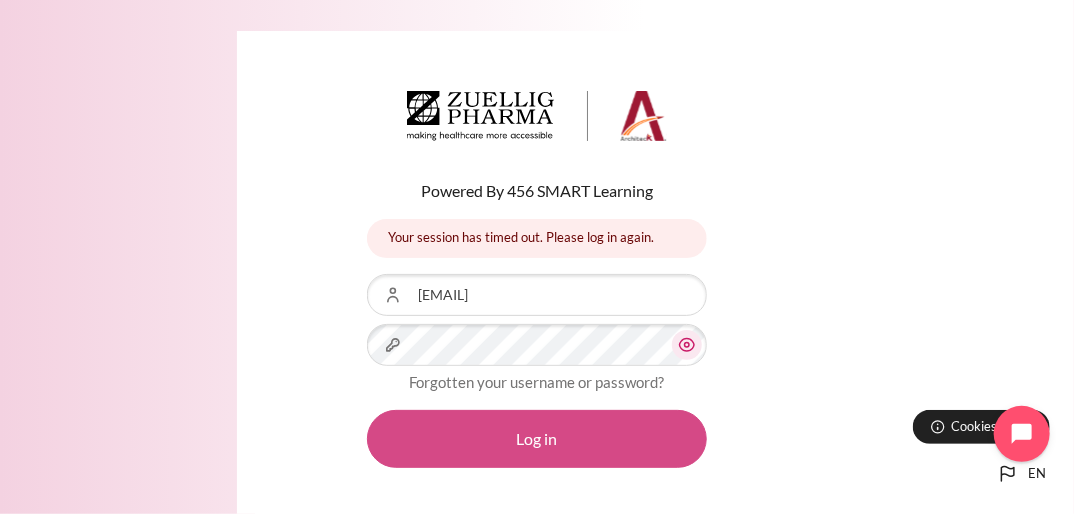 click on "Log in" at bounding box center (537, 439) 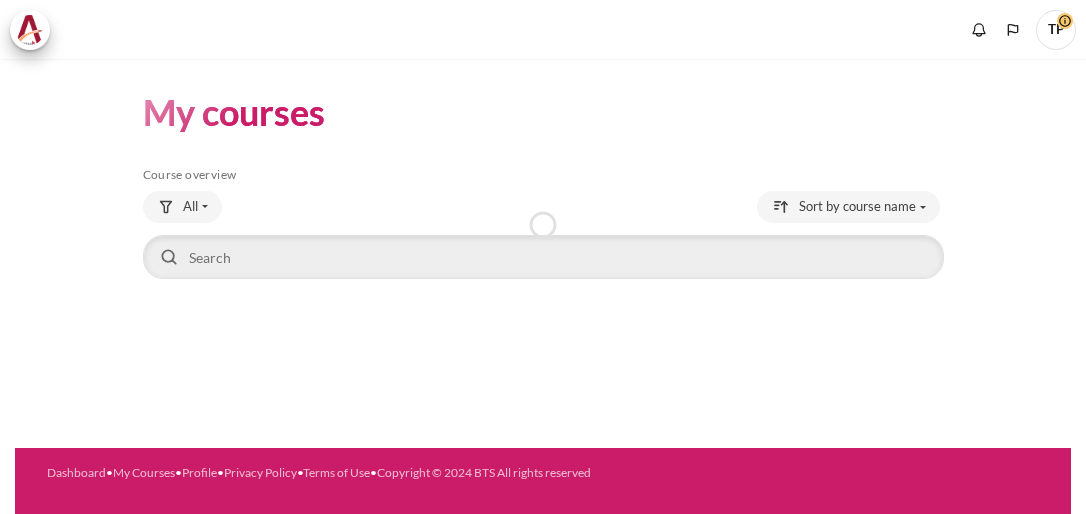 scroll, scrollTop: 0, scrollLeft: 0, axis: both 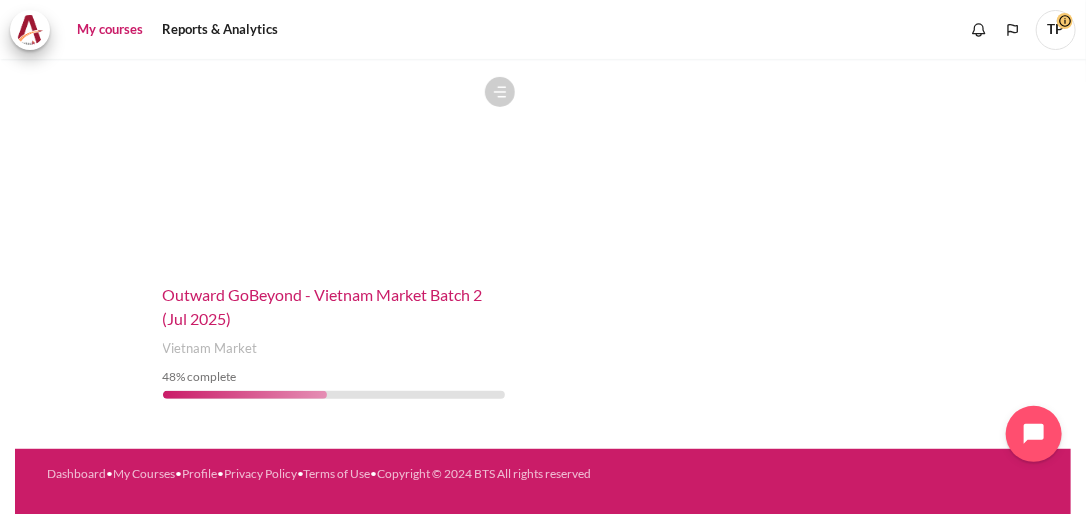 click on "Outward GoBeyond - Vietnam Market Batch 2 (Jul 2025)" at bounding box center (323, 306) 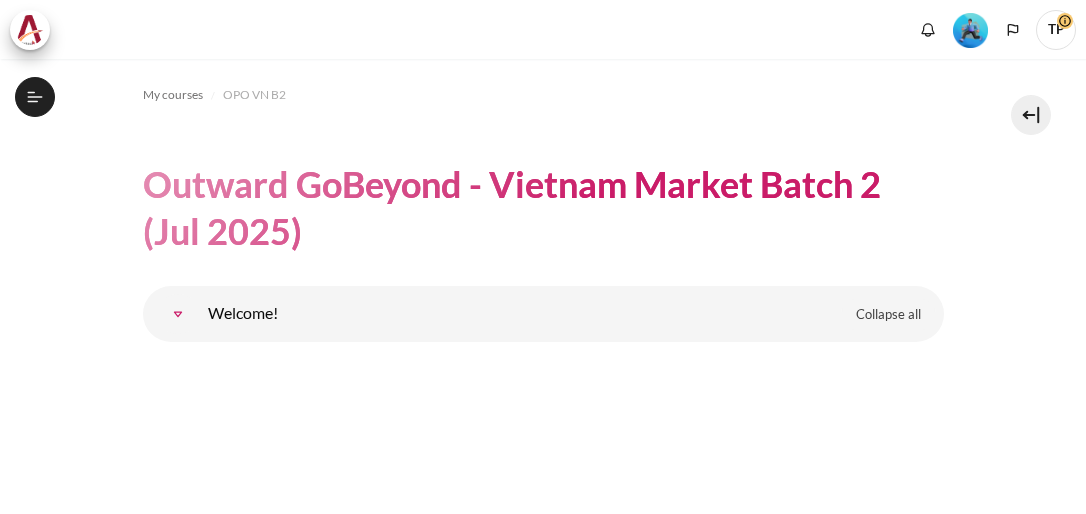 scroll, scrollTop: 0, scrollLeft: 0, axis: both 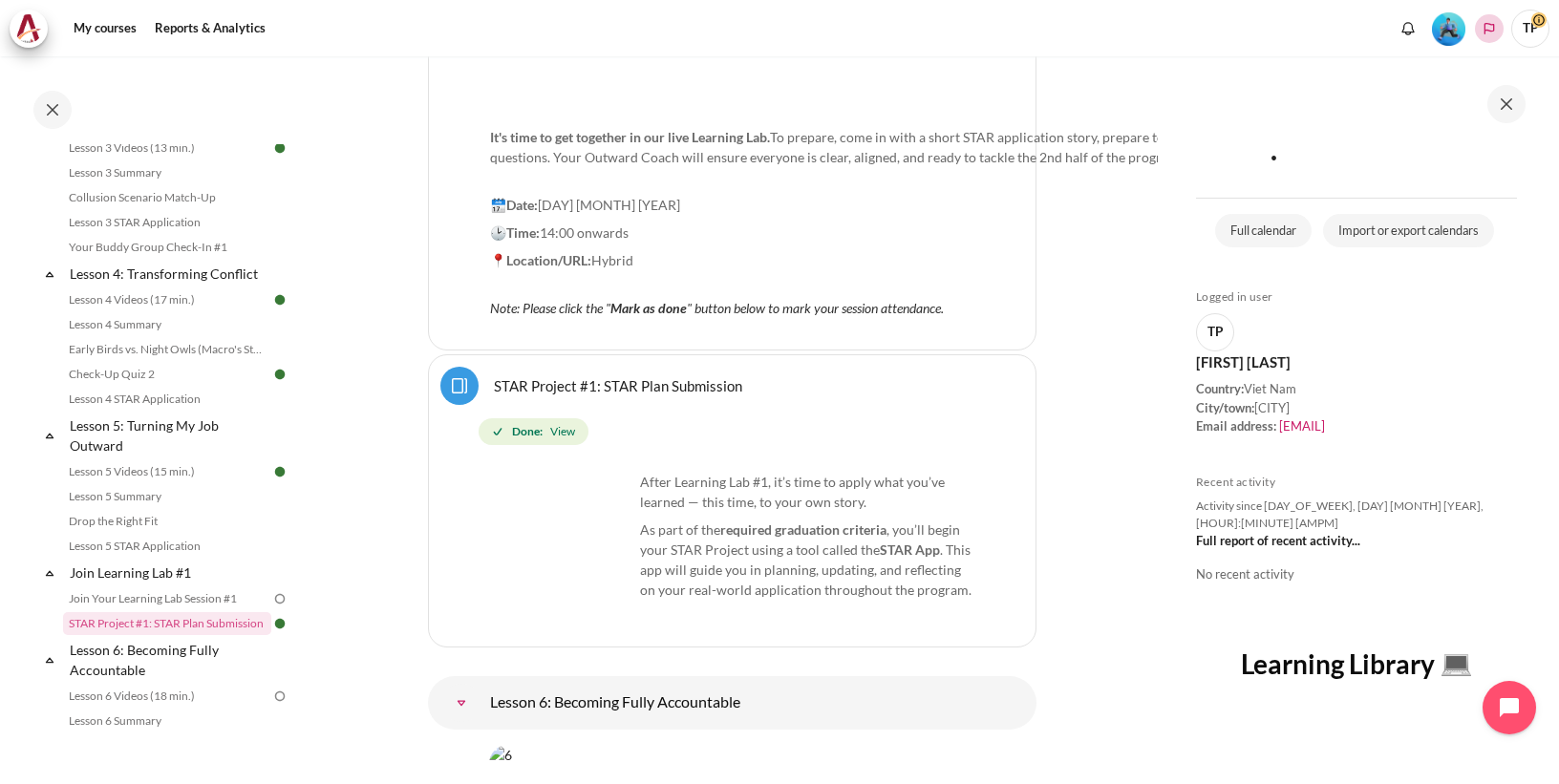 click 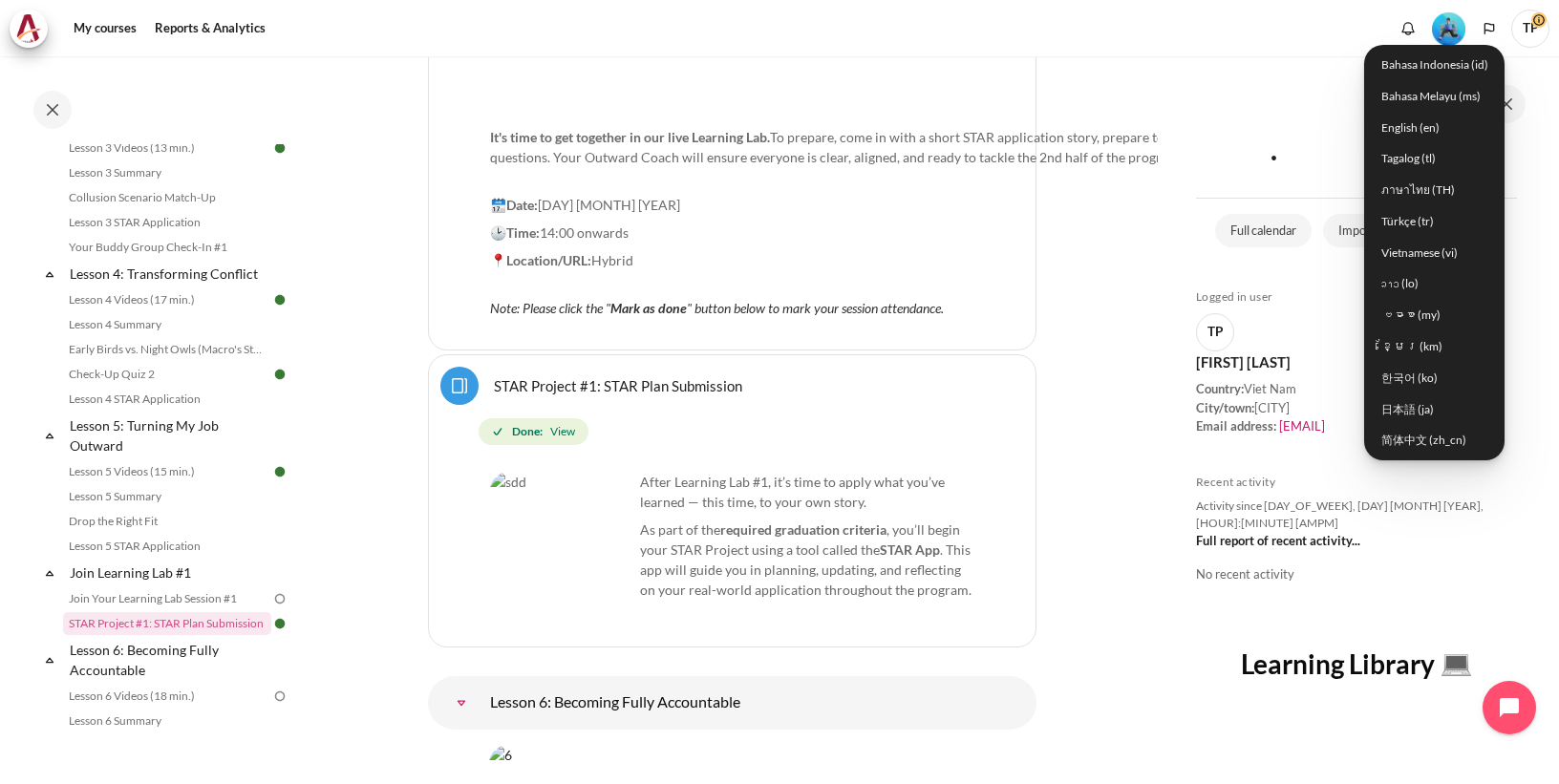 click at bounding box center [1448, 29] 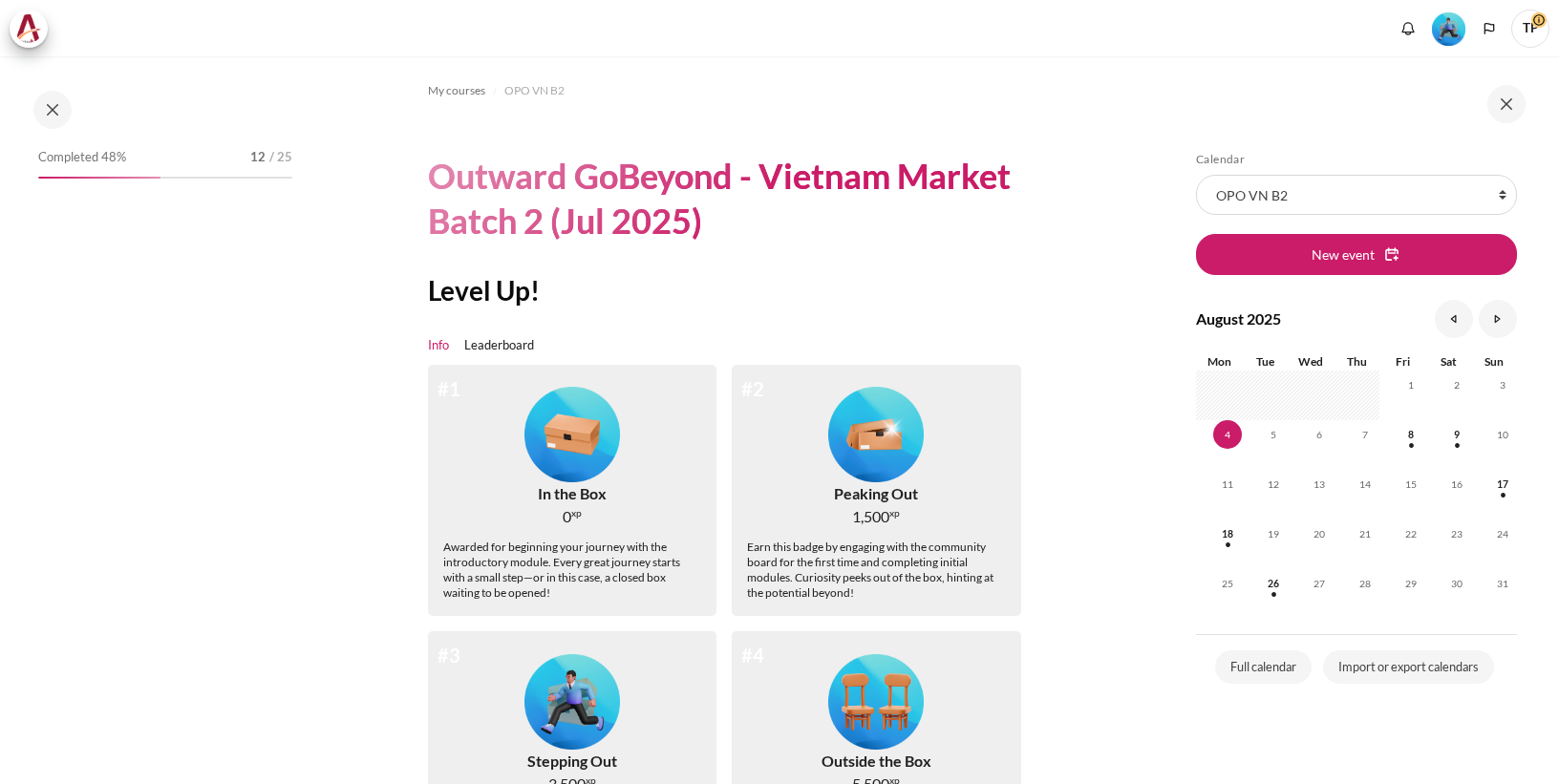 scroll, scrollTop: 0, scrollLeft: 0, axis: both 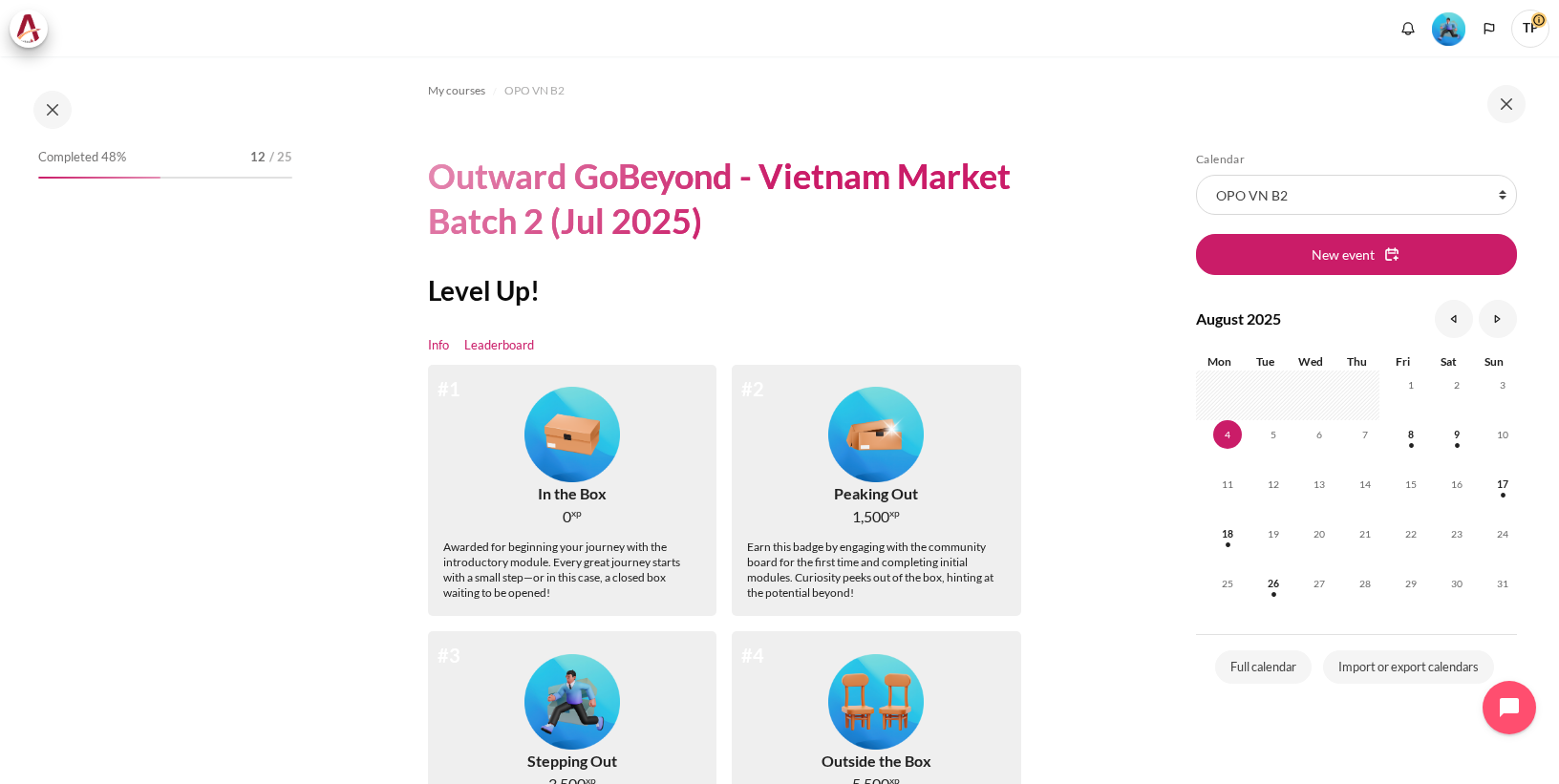 click on "Leaderboard" at bounding box center [499, 346] 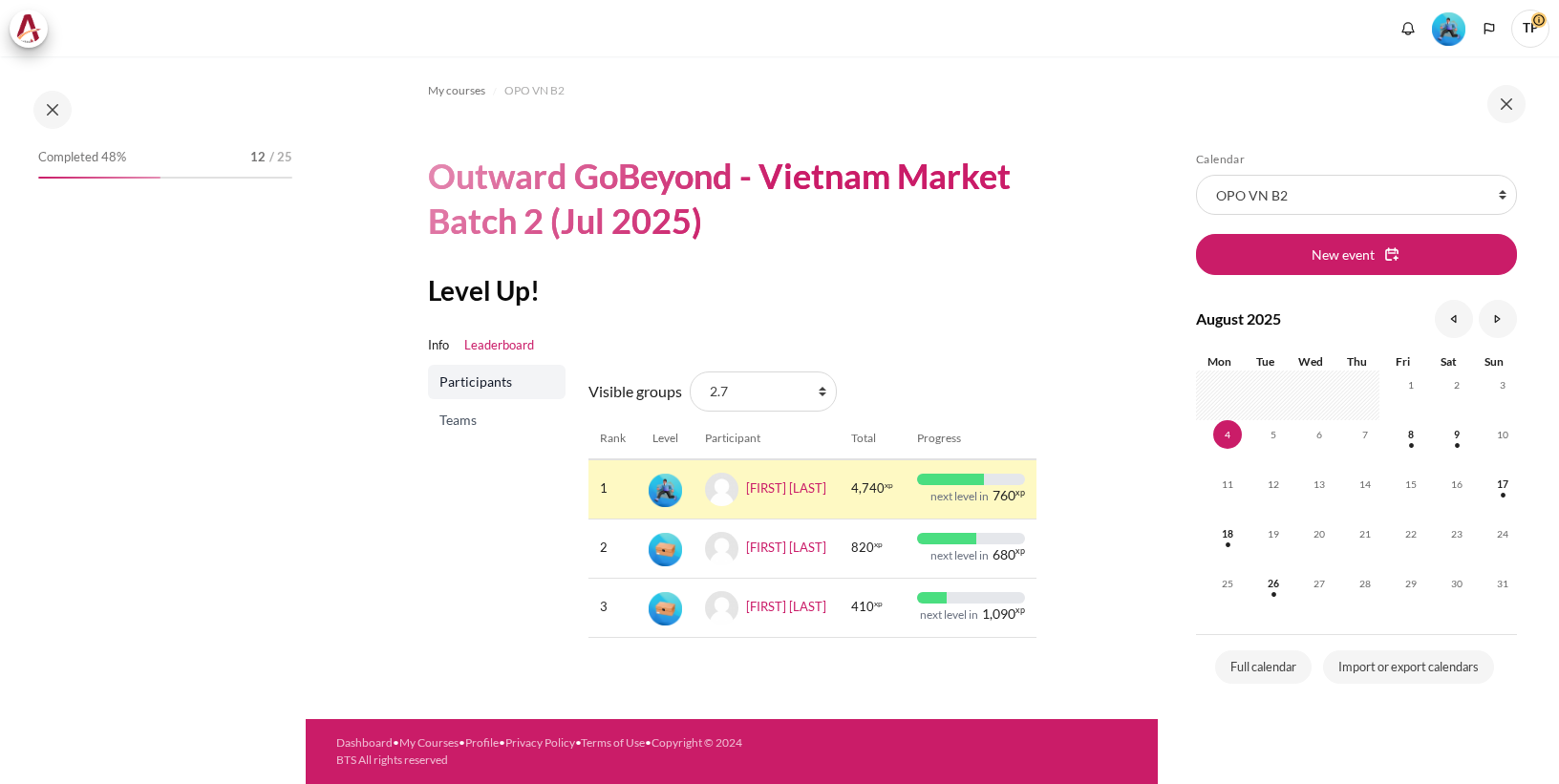 scroll, scrollTop: 0, scrollLeft: 0, axis: both 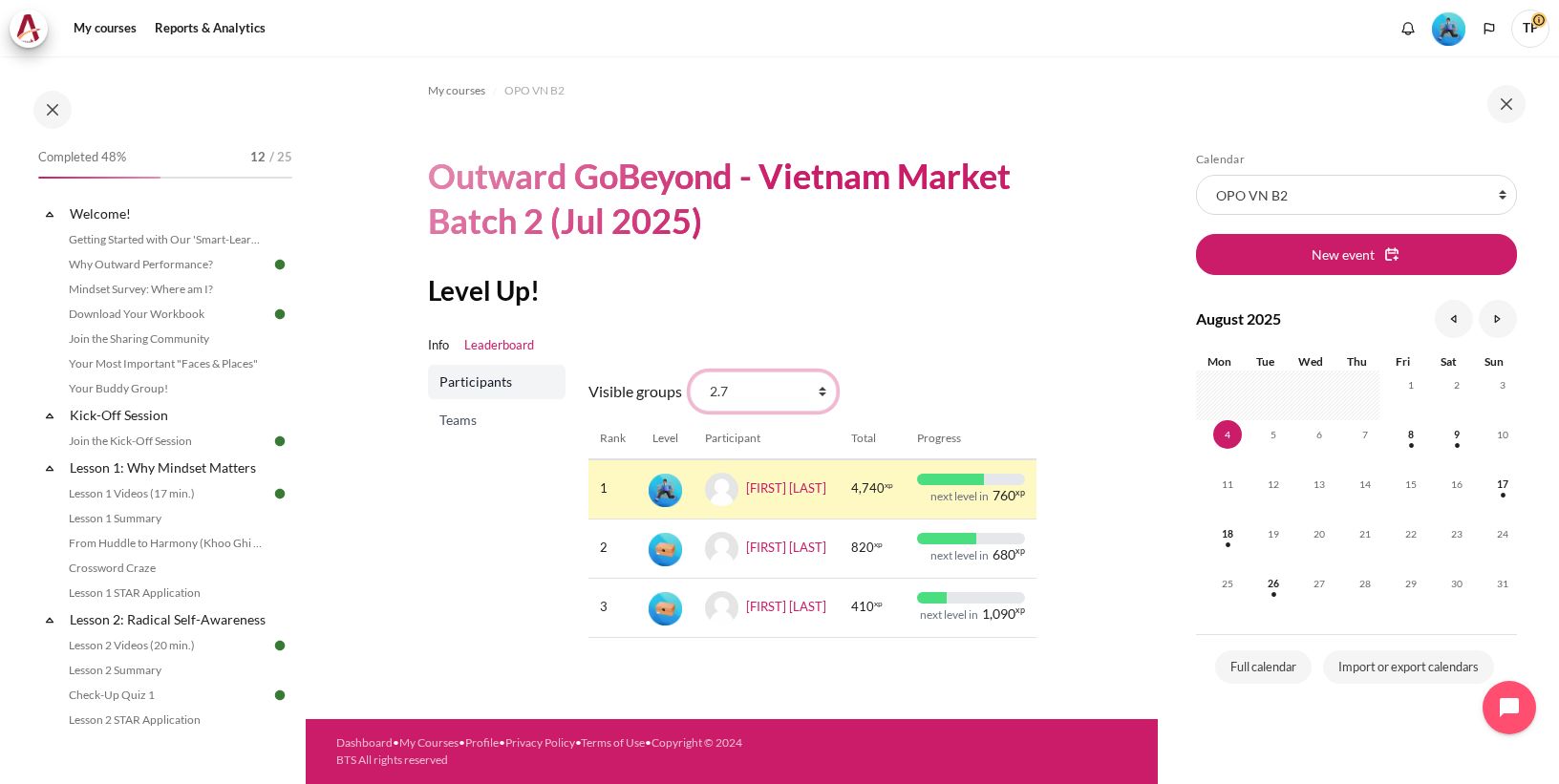 click on "All participants
2.7
2.1
2.2
2.3
2.4
2.5
2.6
2.8" at bounding box center [763, 392] 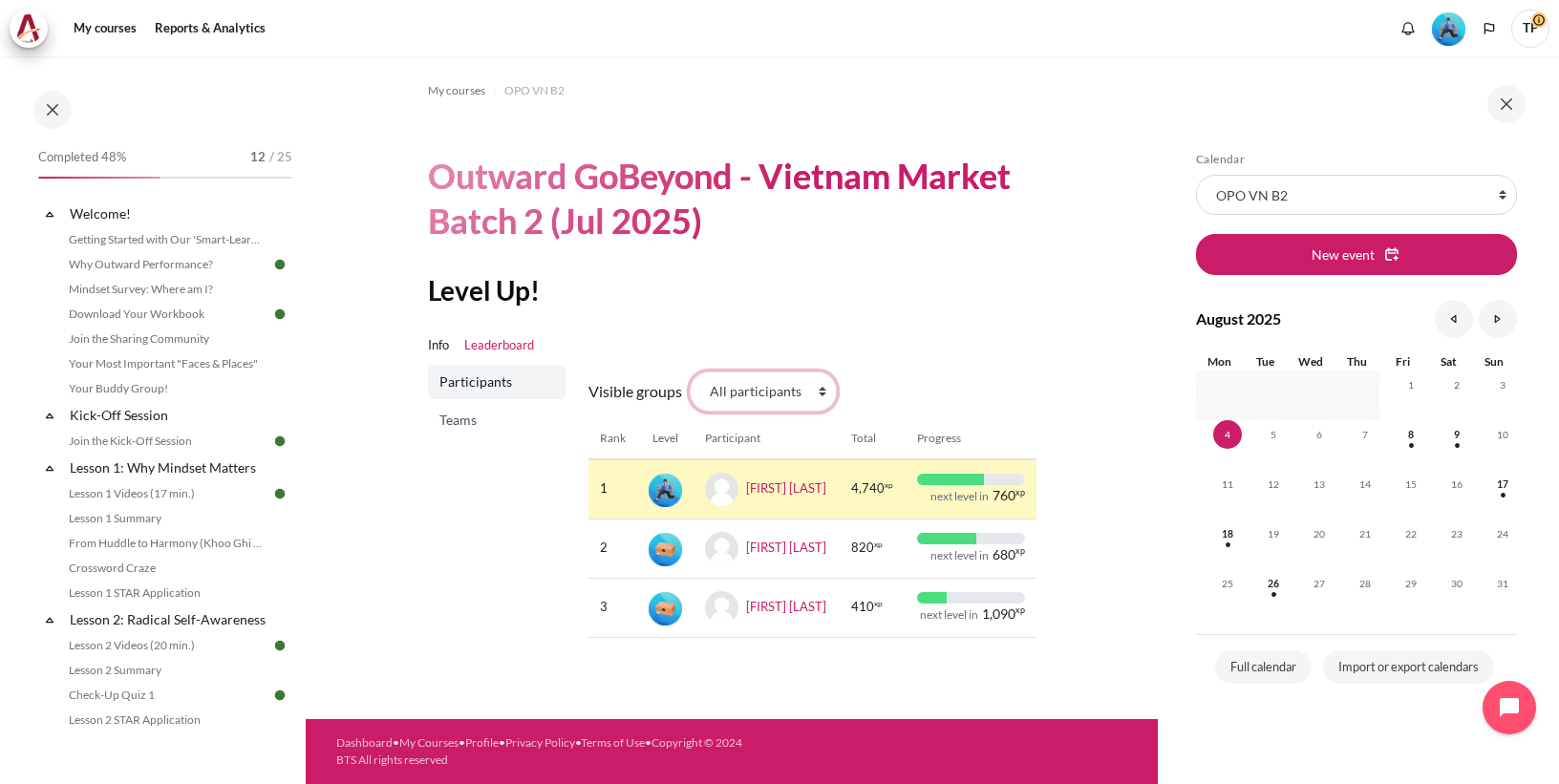 click on "All participants
2.7
2.1
2.2
2.3
2.4
2.5
2.6
2.8" at bounding box center [763, 392] 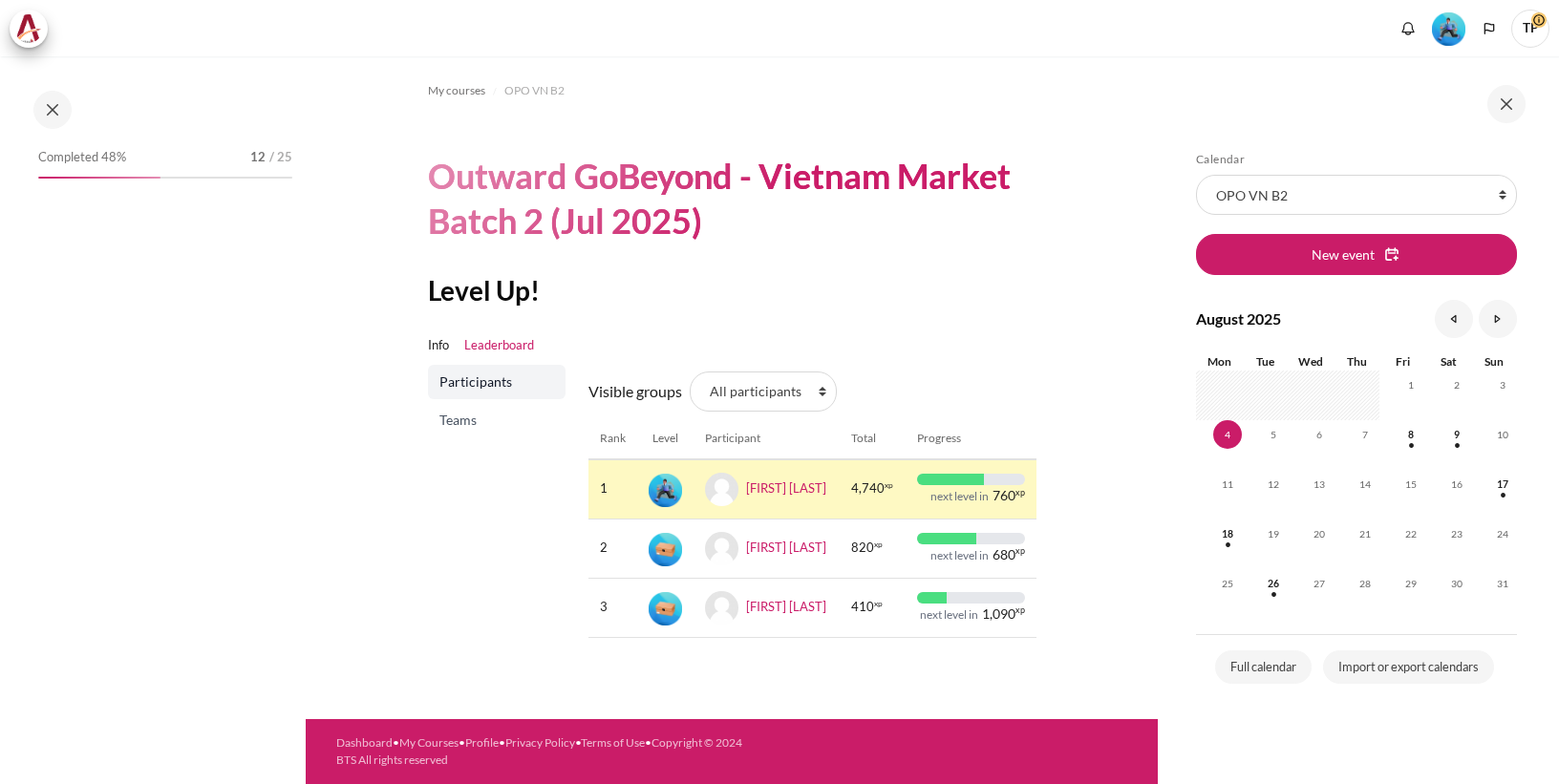 scroll, scrollTop: 0, scrollLeft: 0, axis: both 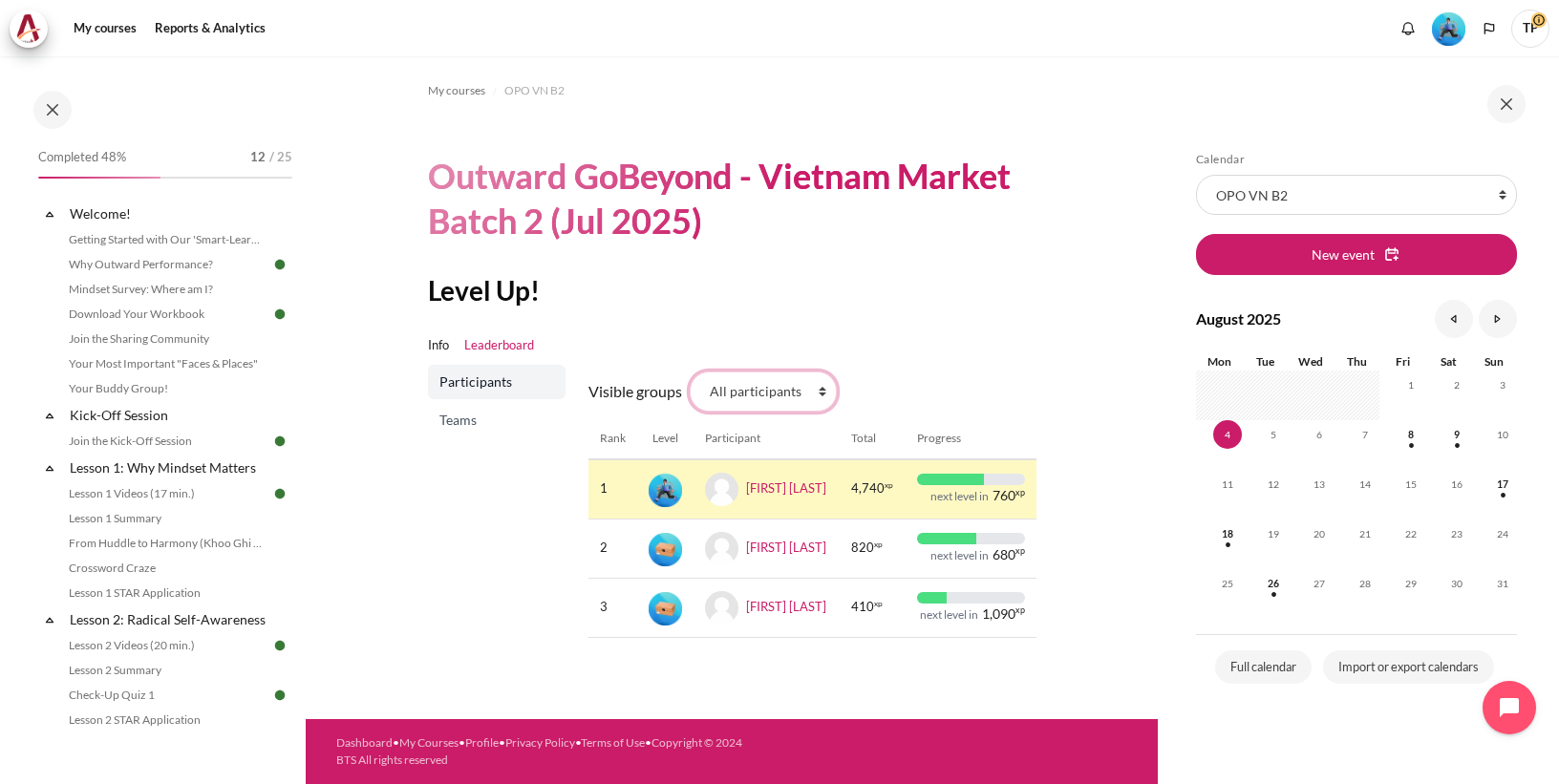 click on "All participants
2.7
2.1
2.2
2.3
2.4
2.5
2.6
2.8" at bounding box center (763, 392) 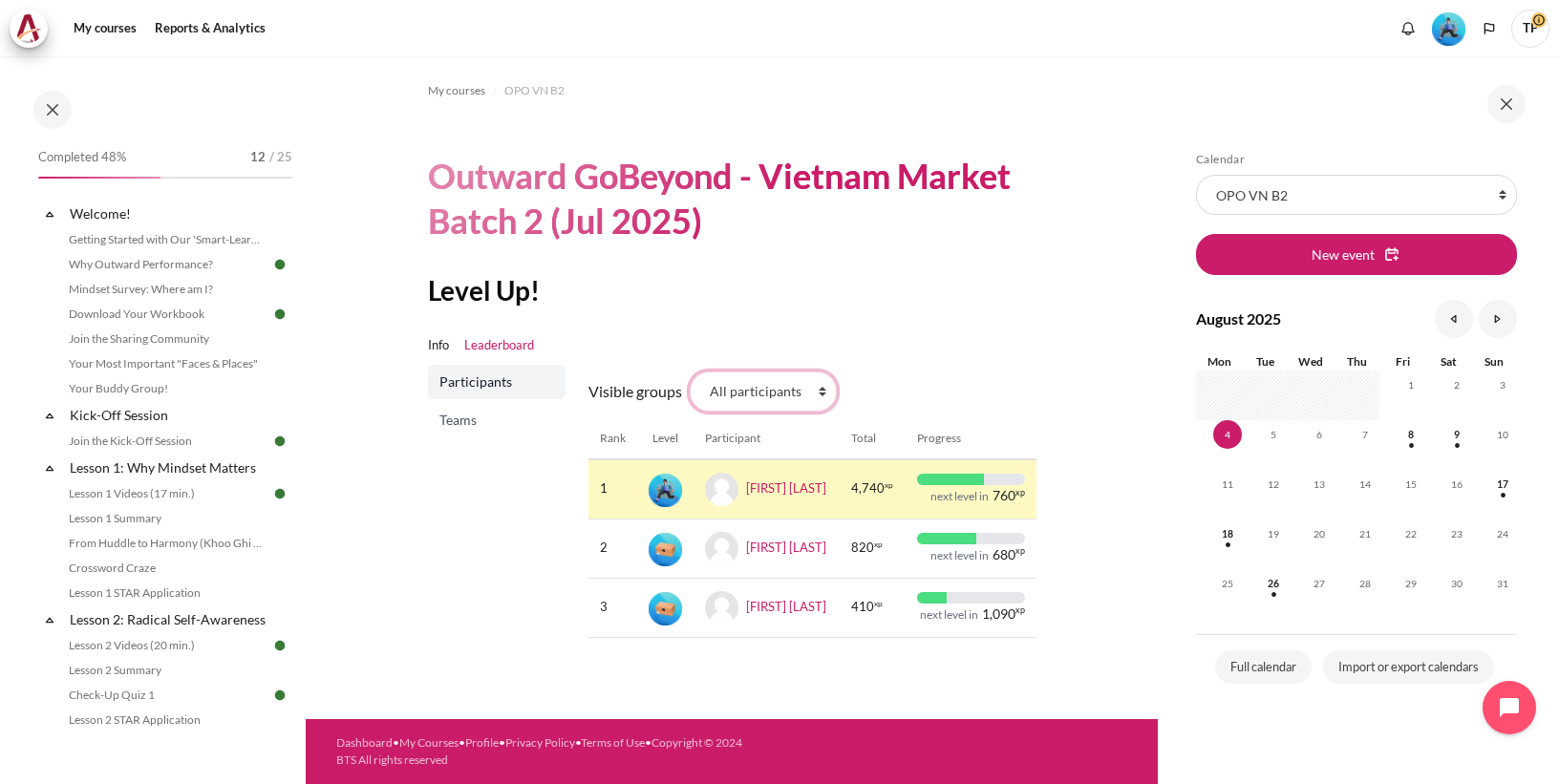 select on "4944" 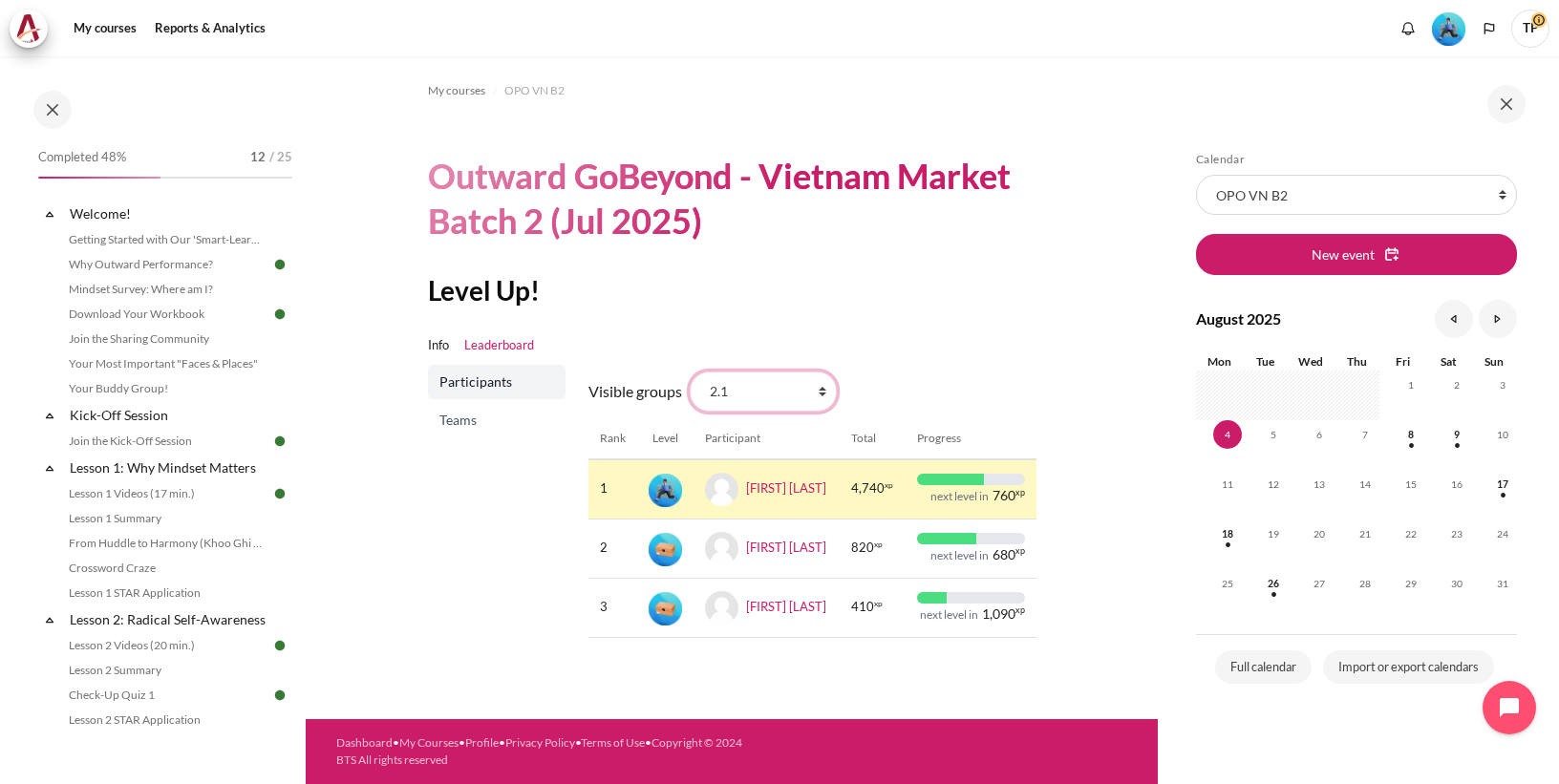 click on "All participants
2.7
2.1
2.2
2.3
2.4
2.5
2.6
2.8" at bounding box center (763, 392) 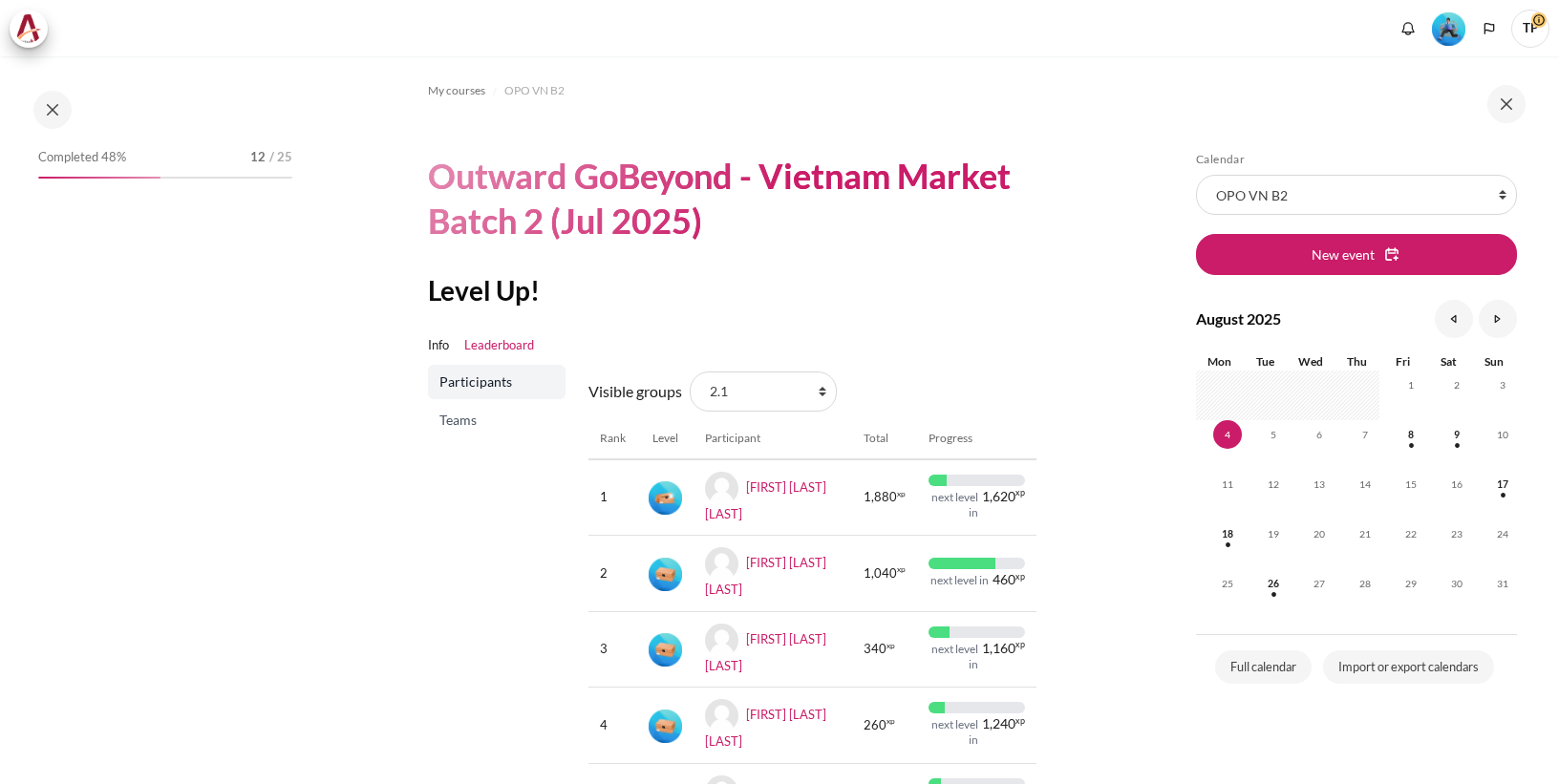 scroll, scrollTop: 0, scrollLeft: 0, axis: both 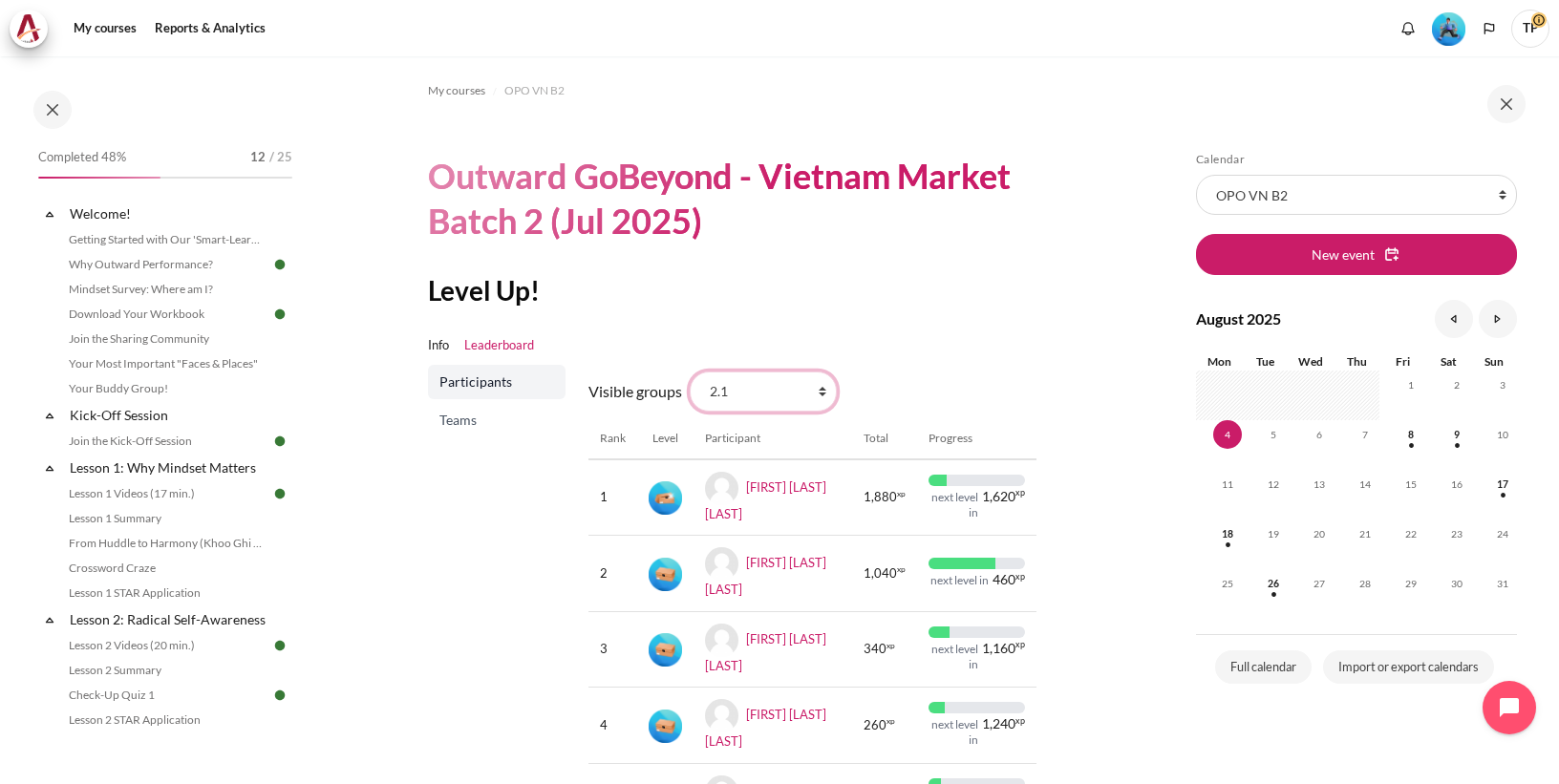 click on "All participants
2.7
2.1
2.2
2.3
2.4
2.5
2.6
2.8" at bounding box center [763, 392] 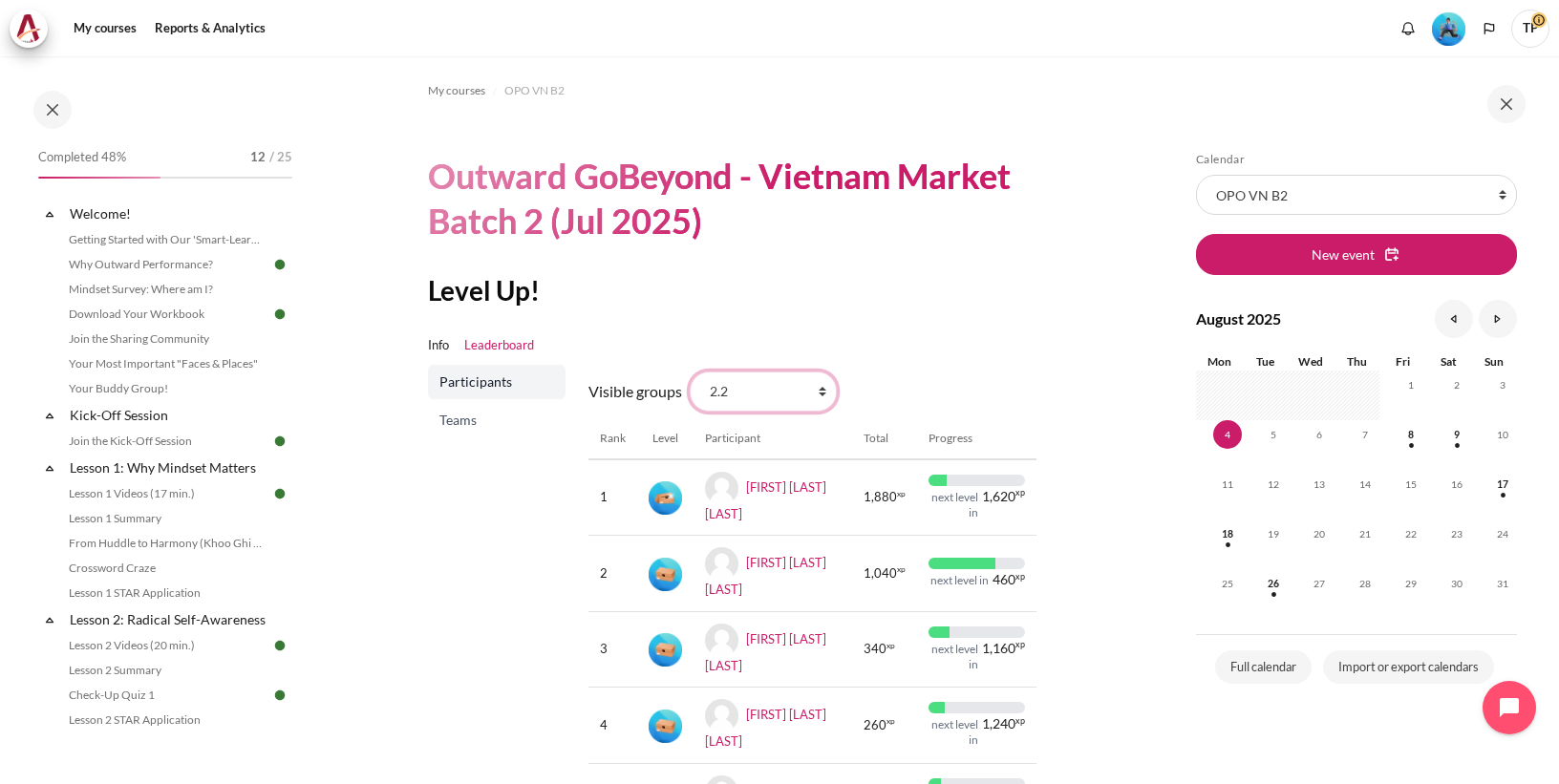 click on "All participants
2.7
2.1
2.2
2.3
2.4
2.5
2.6
2.8" at bounding box center (763, 392) 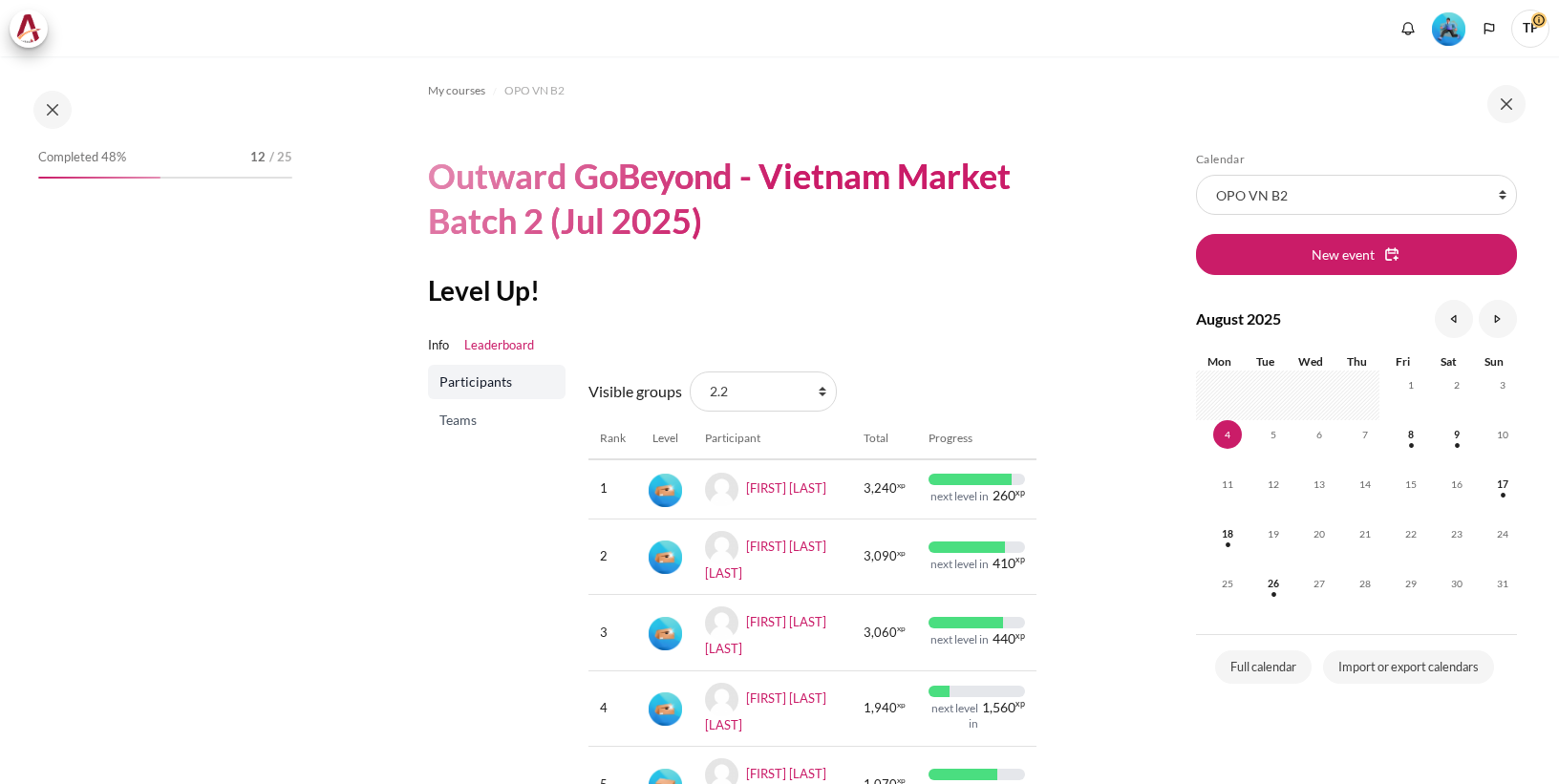 scroll, scrollTop: 0, scrollLeft: 0, axis: both 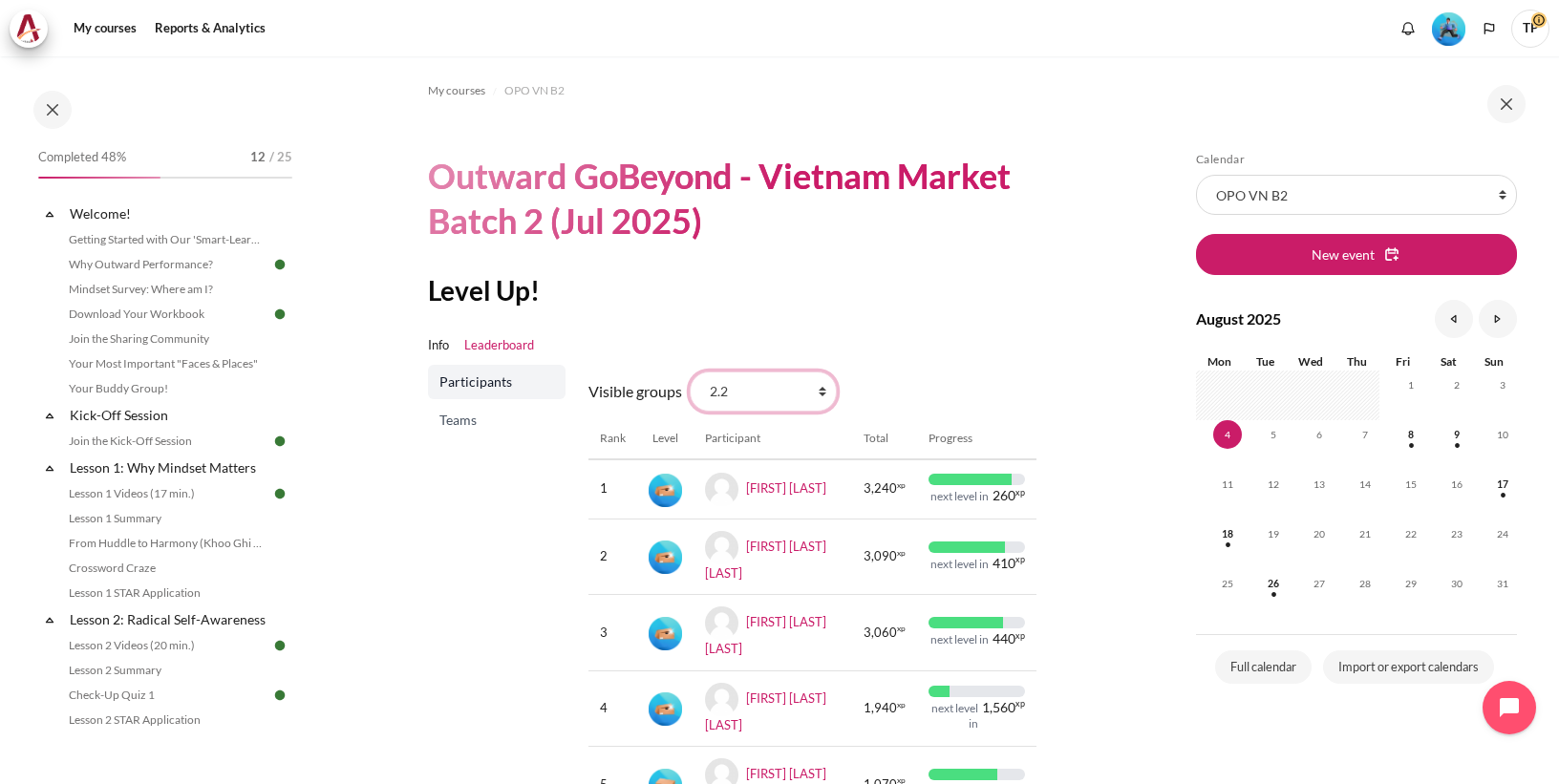 click on "All participants
2.7
2.1
2.2
2.3
2.4
2.5
2.6
2.8" at bounding box center [763, 392] 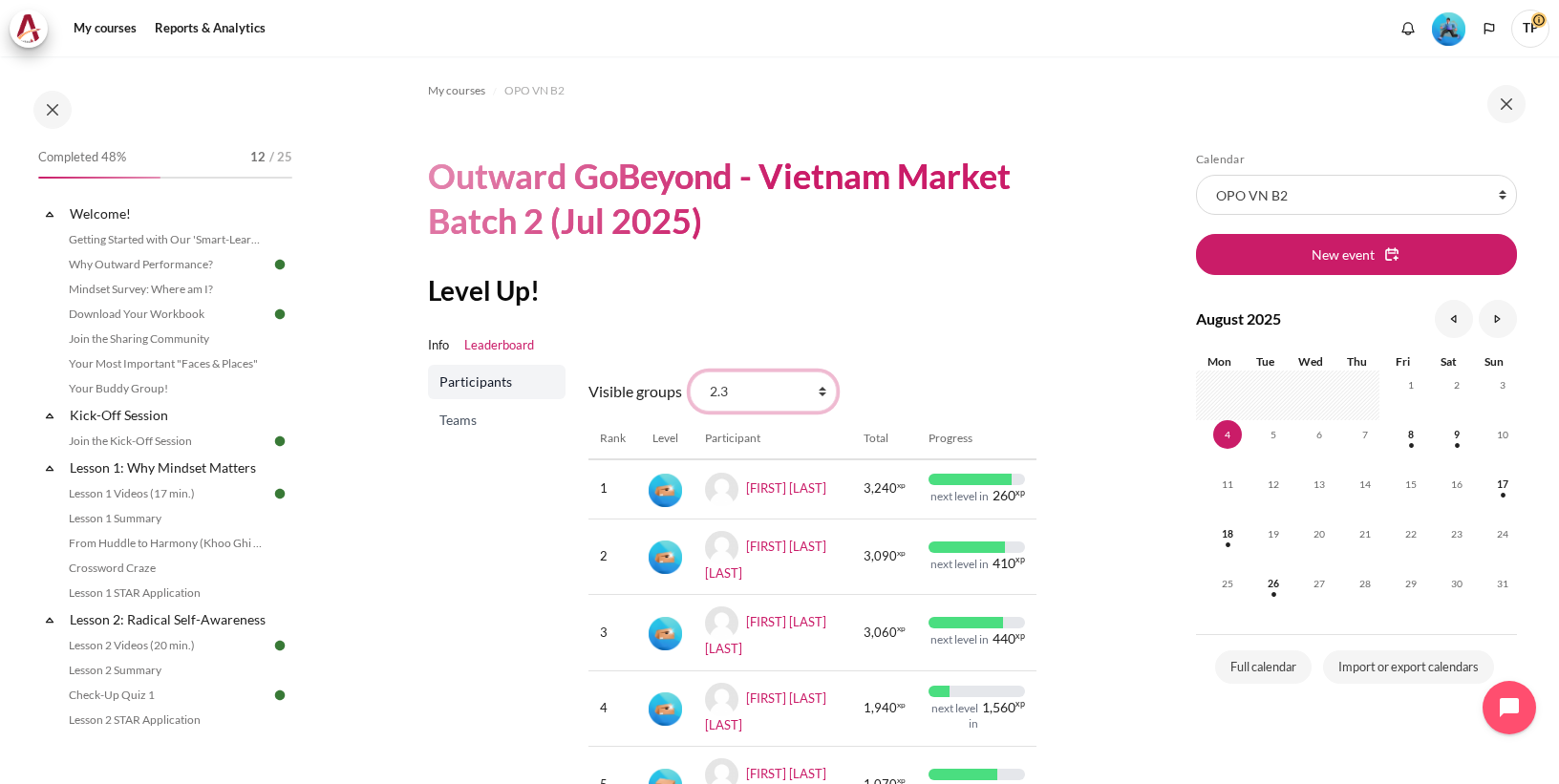 click on "All participants
2.7
2.1
2.2
2.3
2.4
2.5
2.6
2.8" at bounding box center [763, 392] 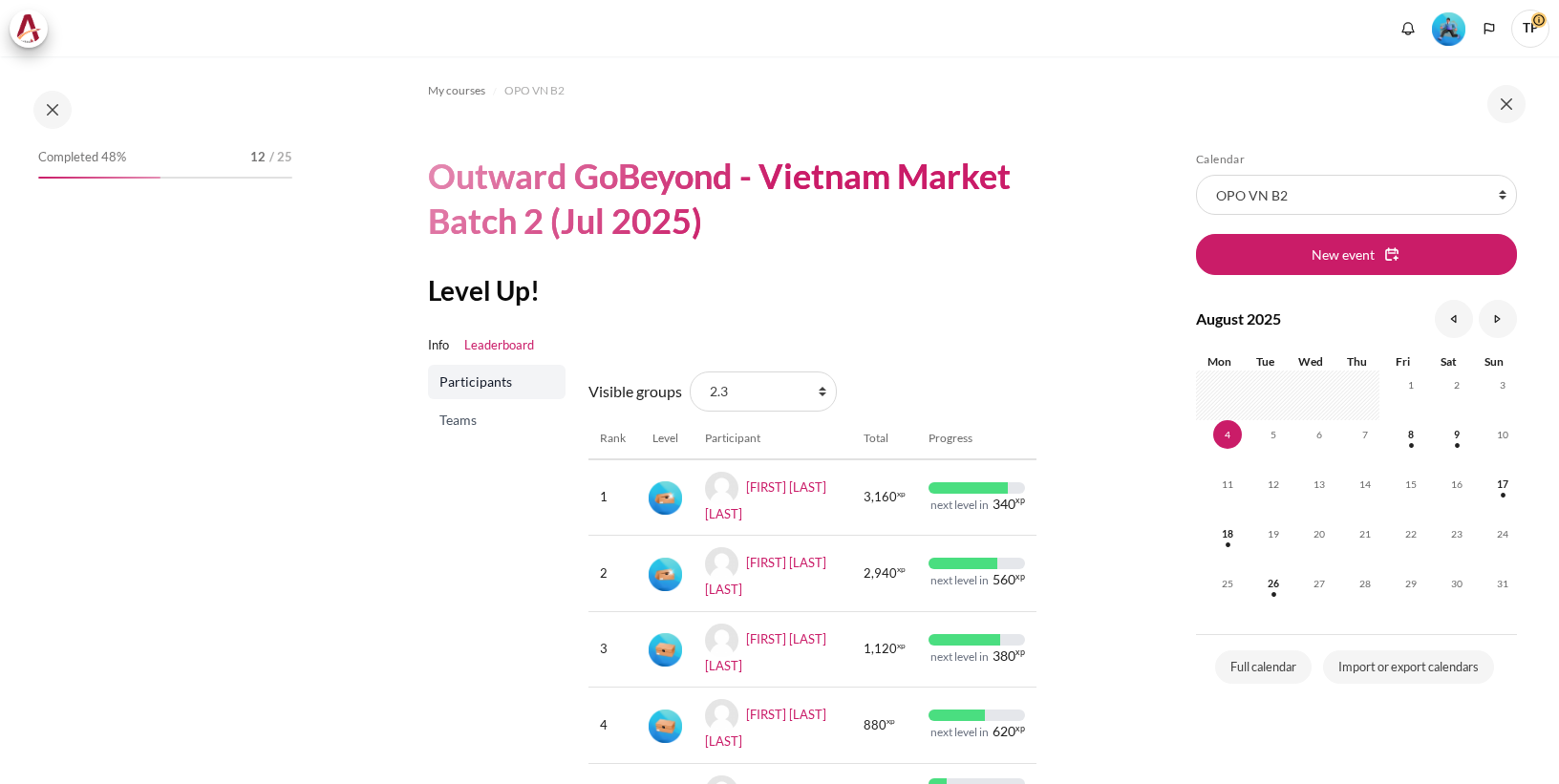 scroll, scrollTop: 0, scrollLeft: 0, axis: both 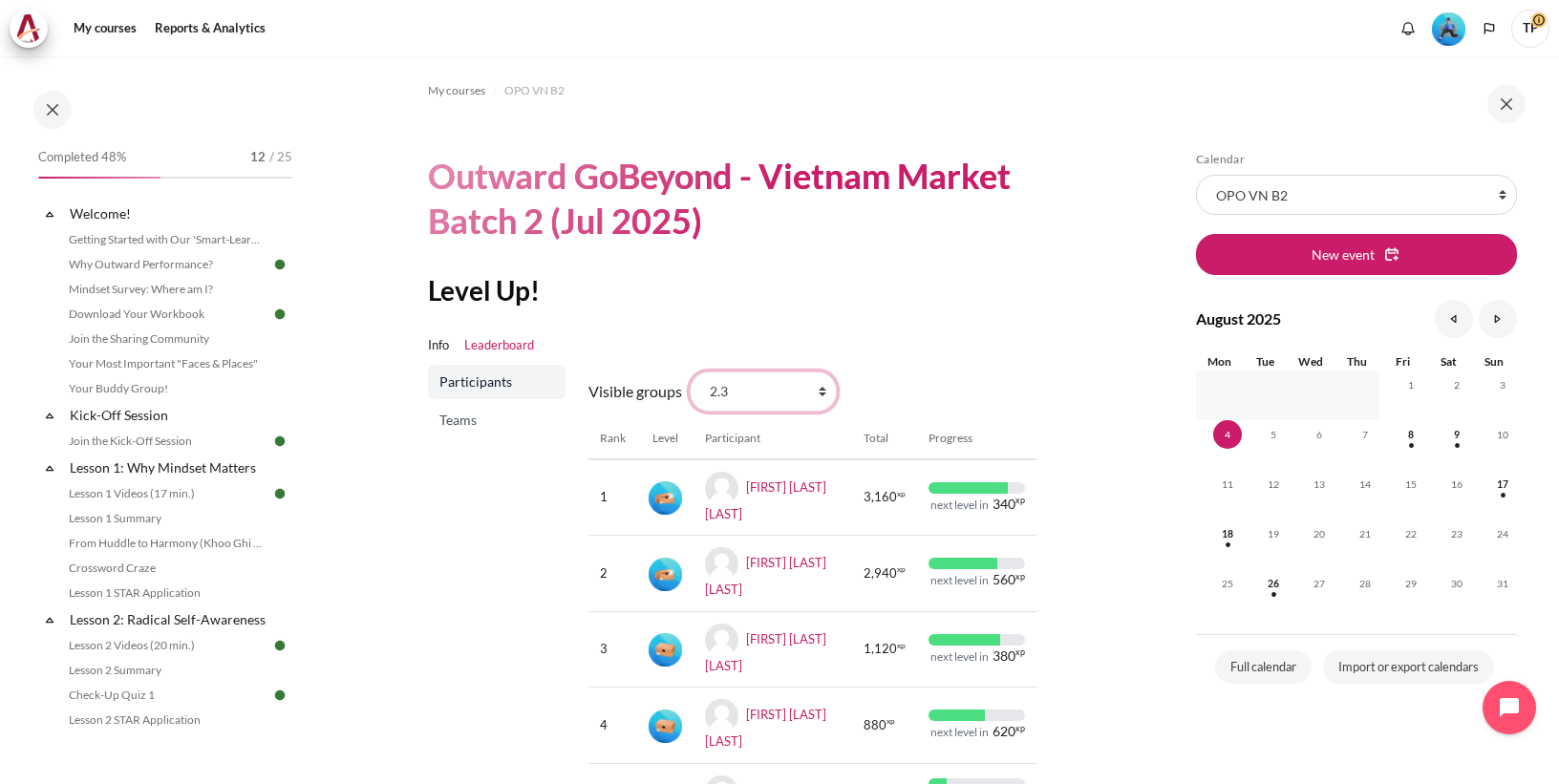 click on "All participants
2.7
2.1
2.2
2.3
2.4
2.5
2.6
2.8" at bounding box center [763, 392] 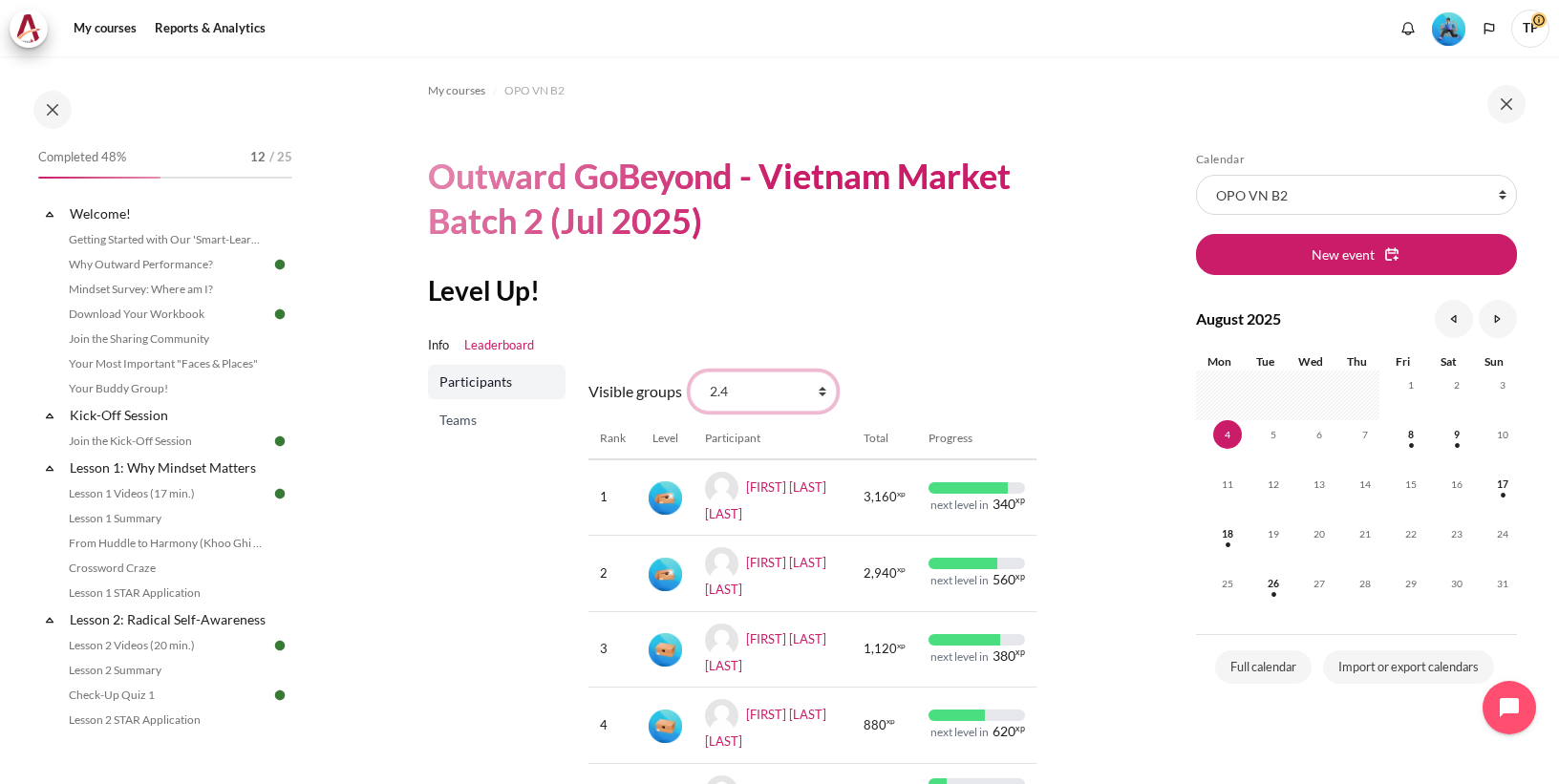 click on "All participants
2.7
2.1
2.2
2.3
2.4
2.5
2.6
2.8" at bounding box center [763, 392] 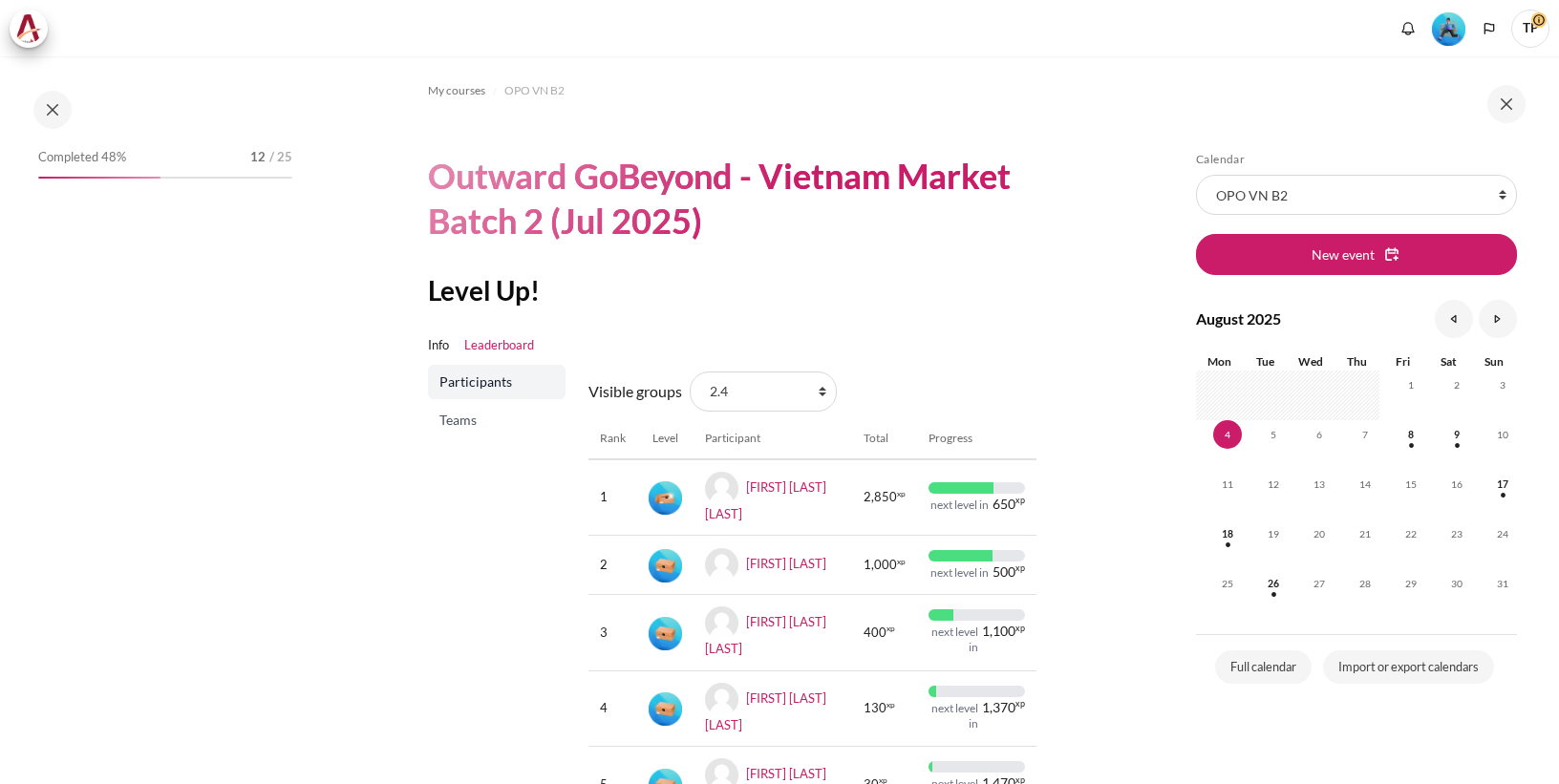 scroll, scrollTop: 0, scrollLeft: 0, axis: both 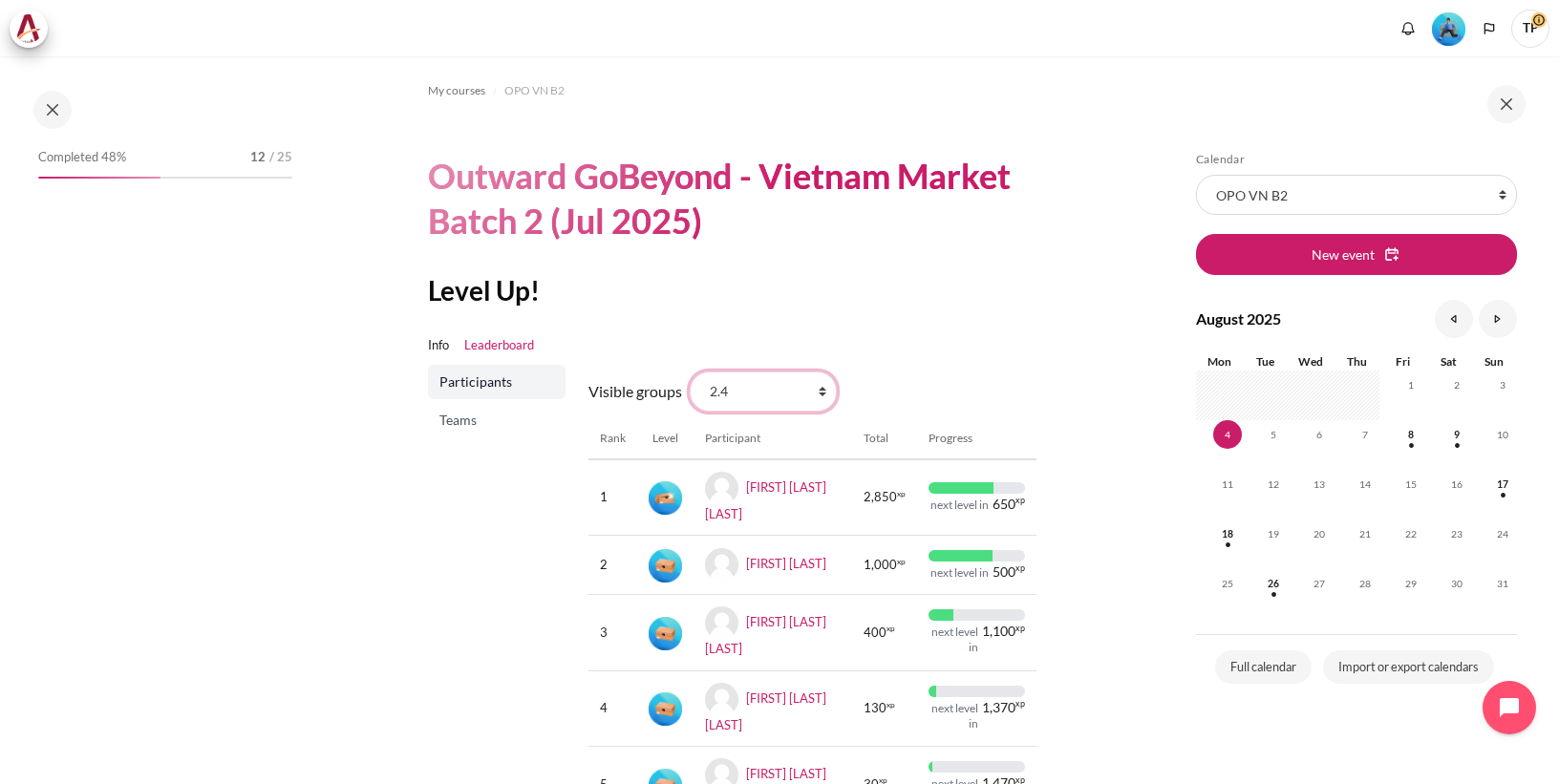 drag, startPoint x: 817, startPoint y: 397, endPoint x: 802, endPoint y: 403, distance: 16.155494 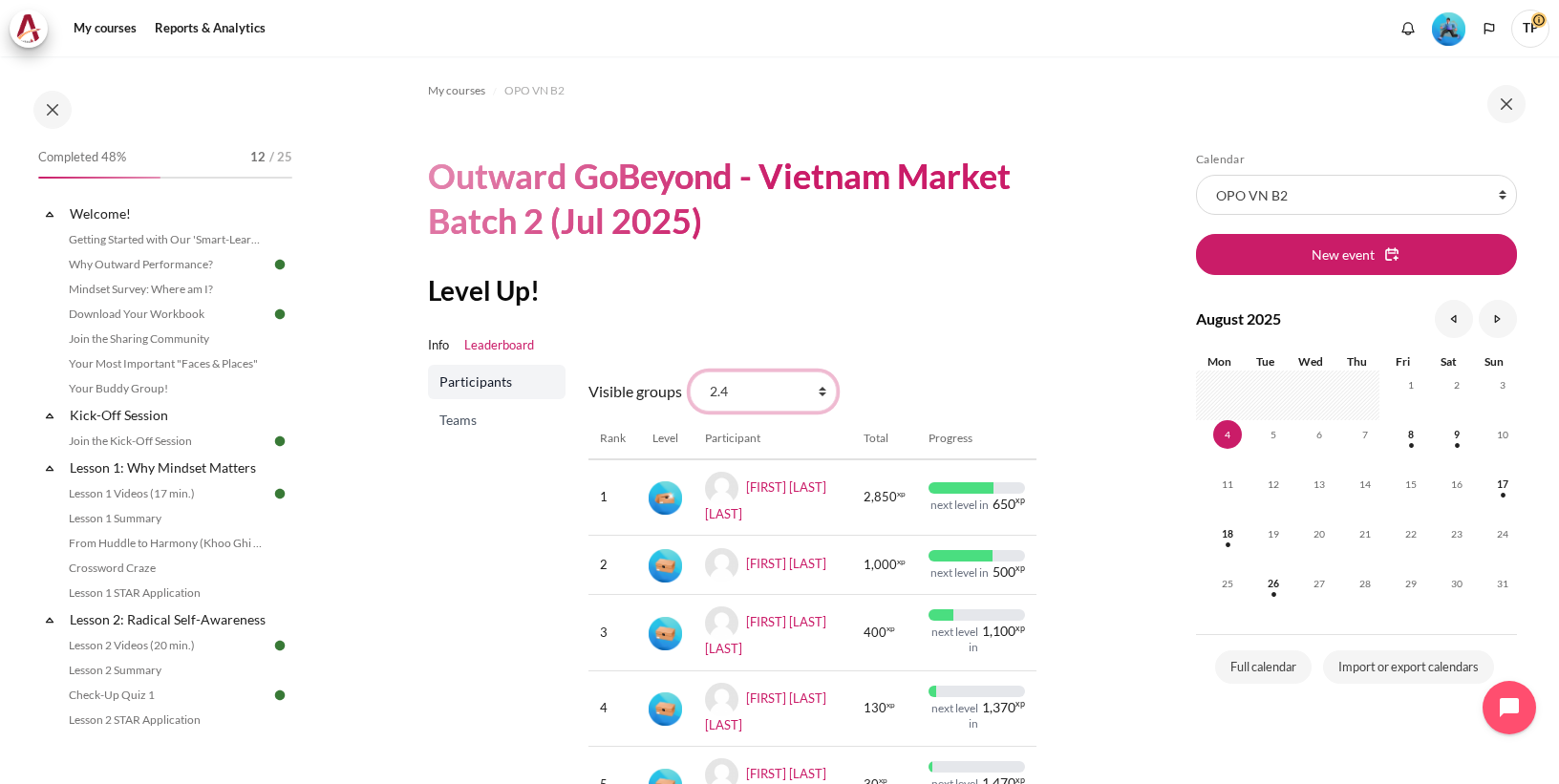 select on "4948" 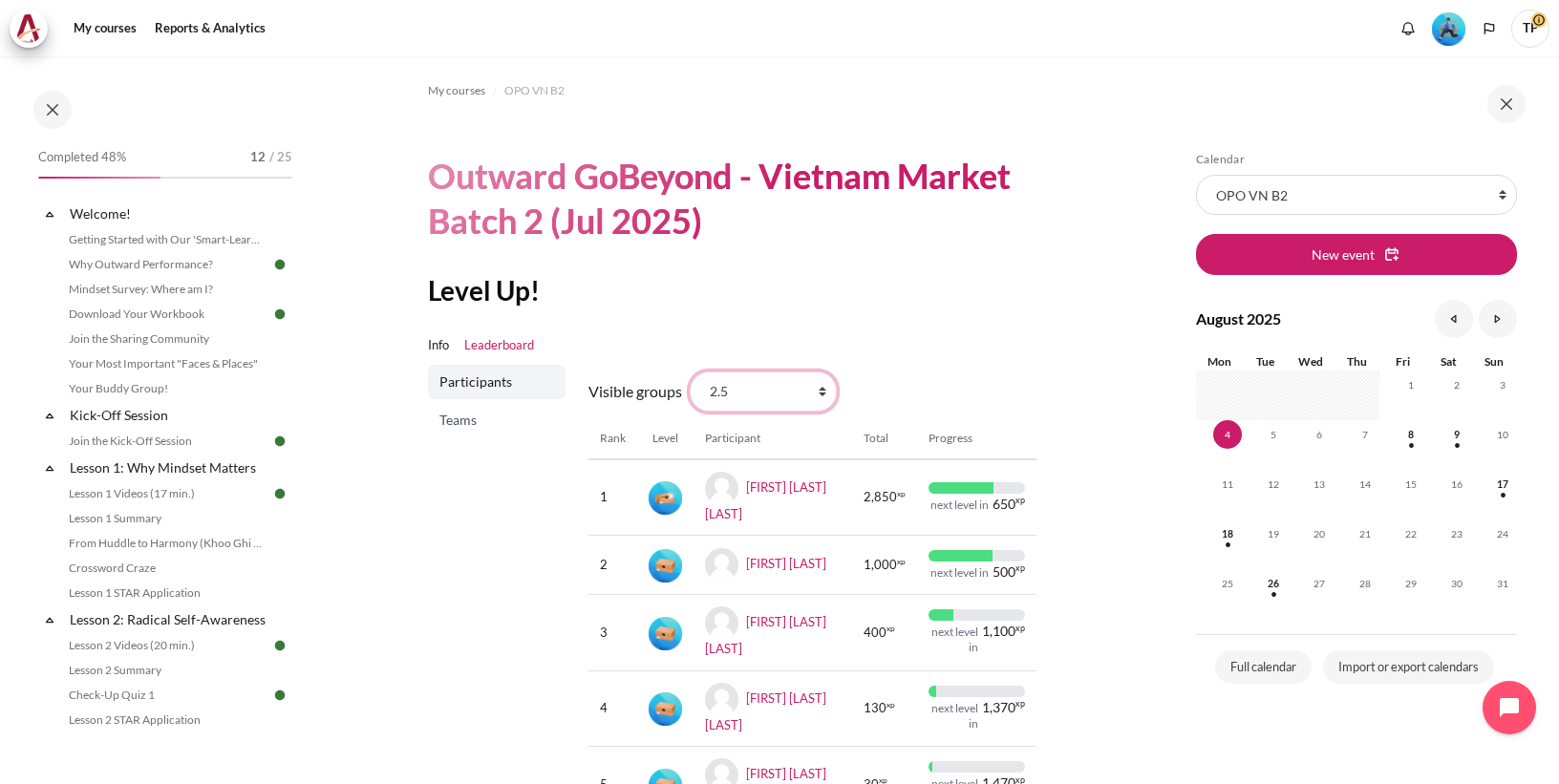 click on "All participants
2.7
2.1
2.2
2.3
2.4
2.5
2.6
2.8" at bounding box center (763, 392) 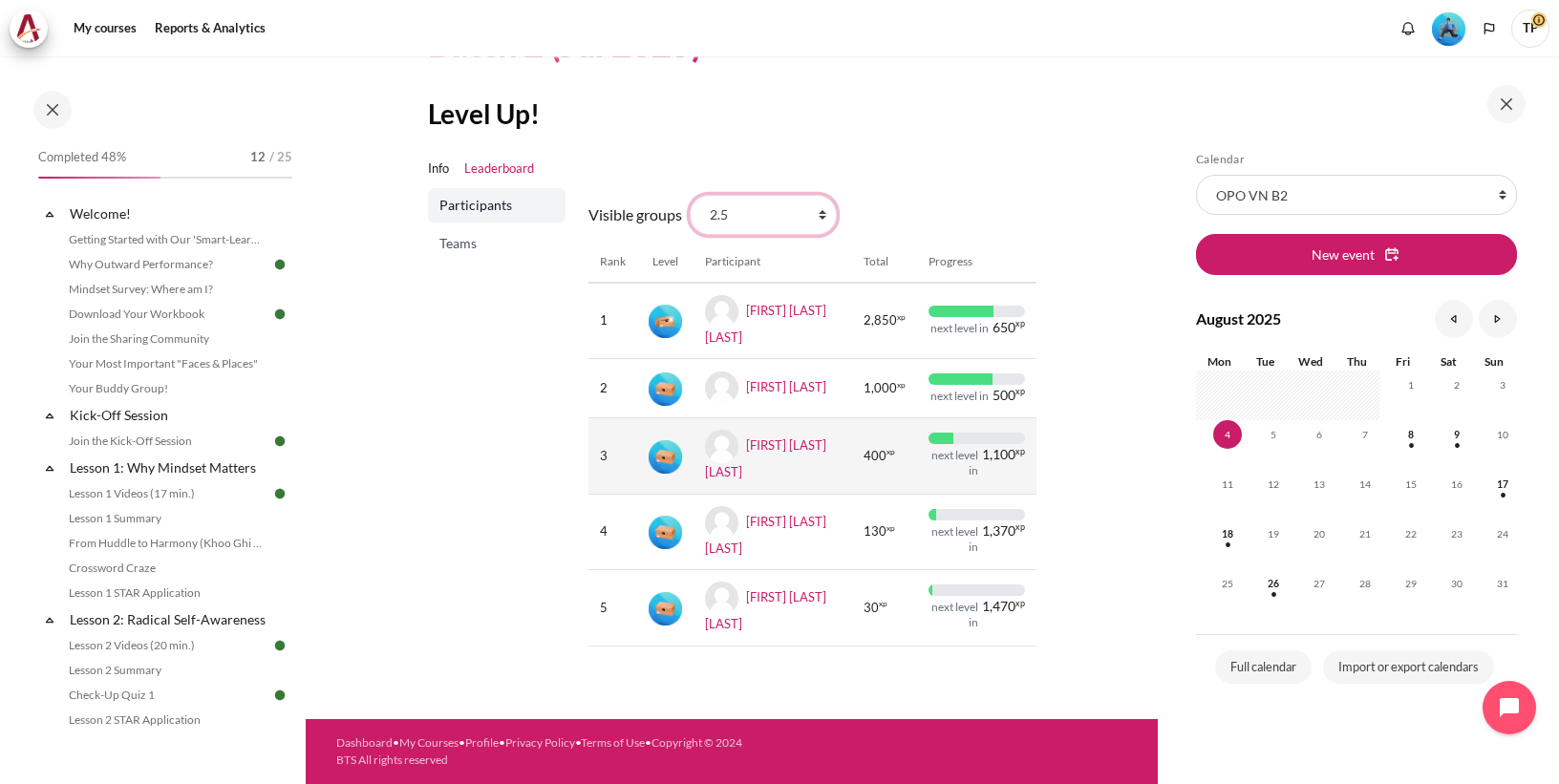 scroll, scrollTop: 191, scrollLeft: 0, axis: vertical 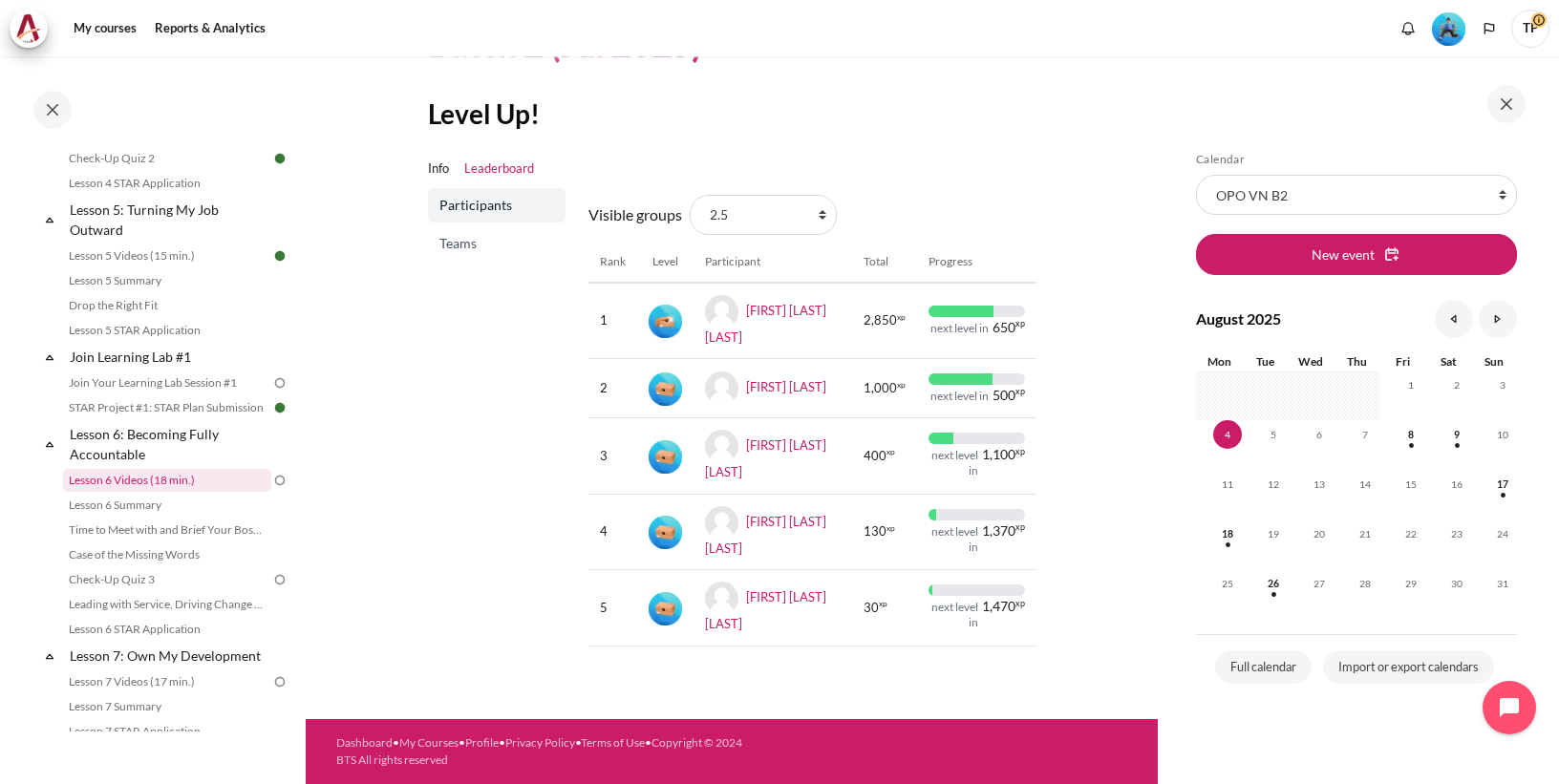 click on "Lesson 6 Videos (18 min.)" at bounding box center [167, 480] 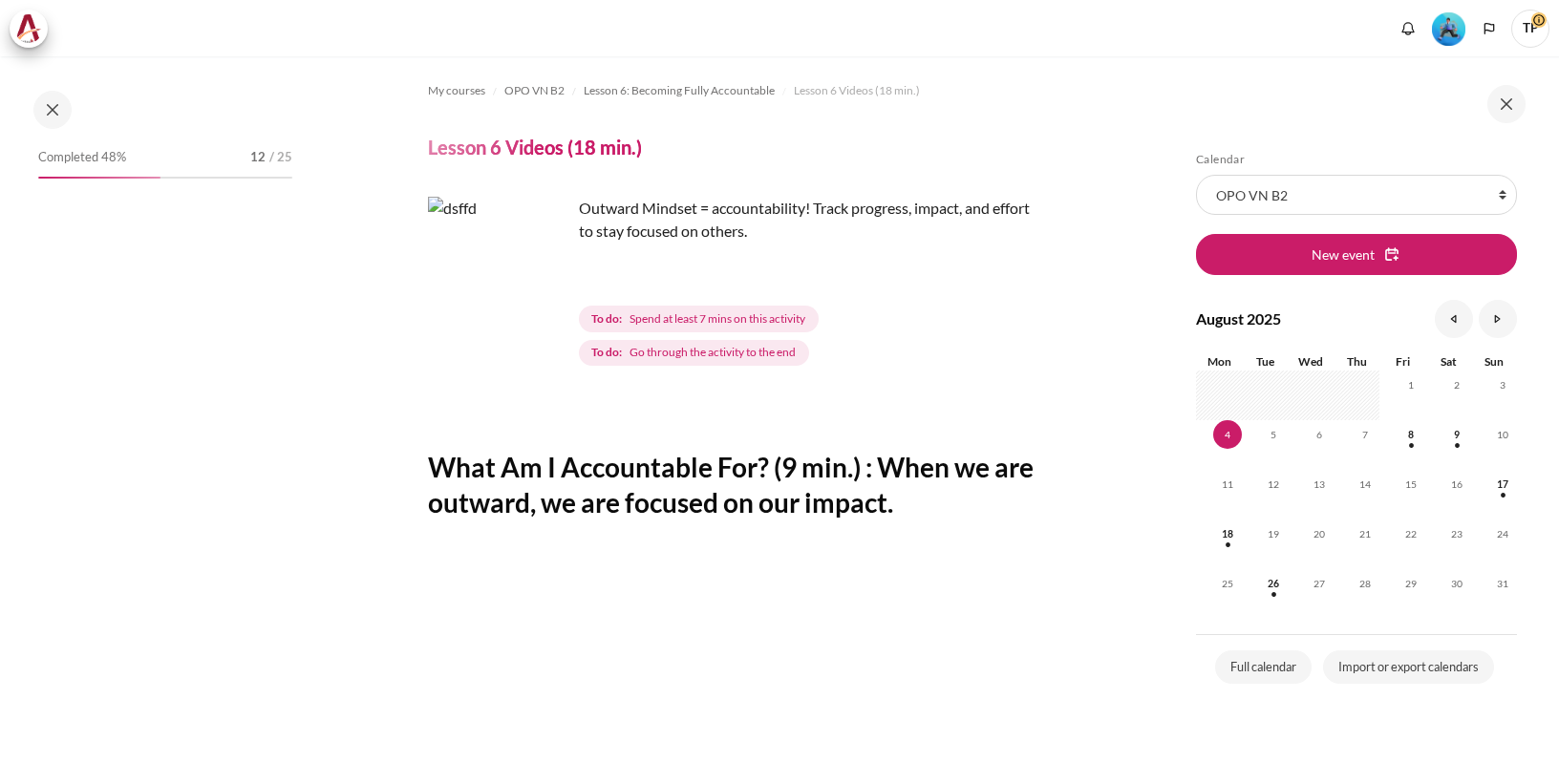 scroll, scrollTop: 0, scrollLeft: 0, axis: both 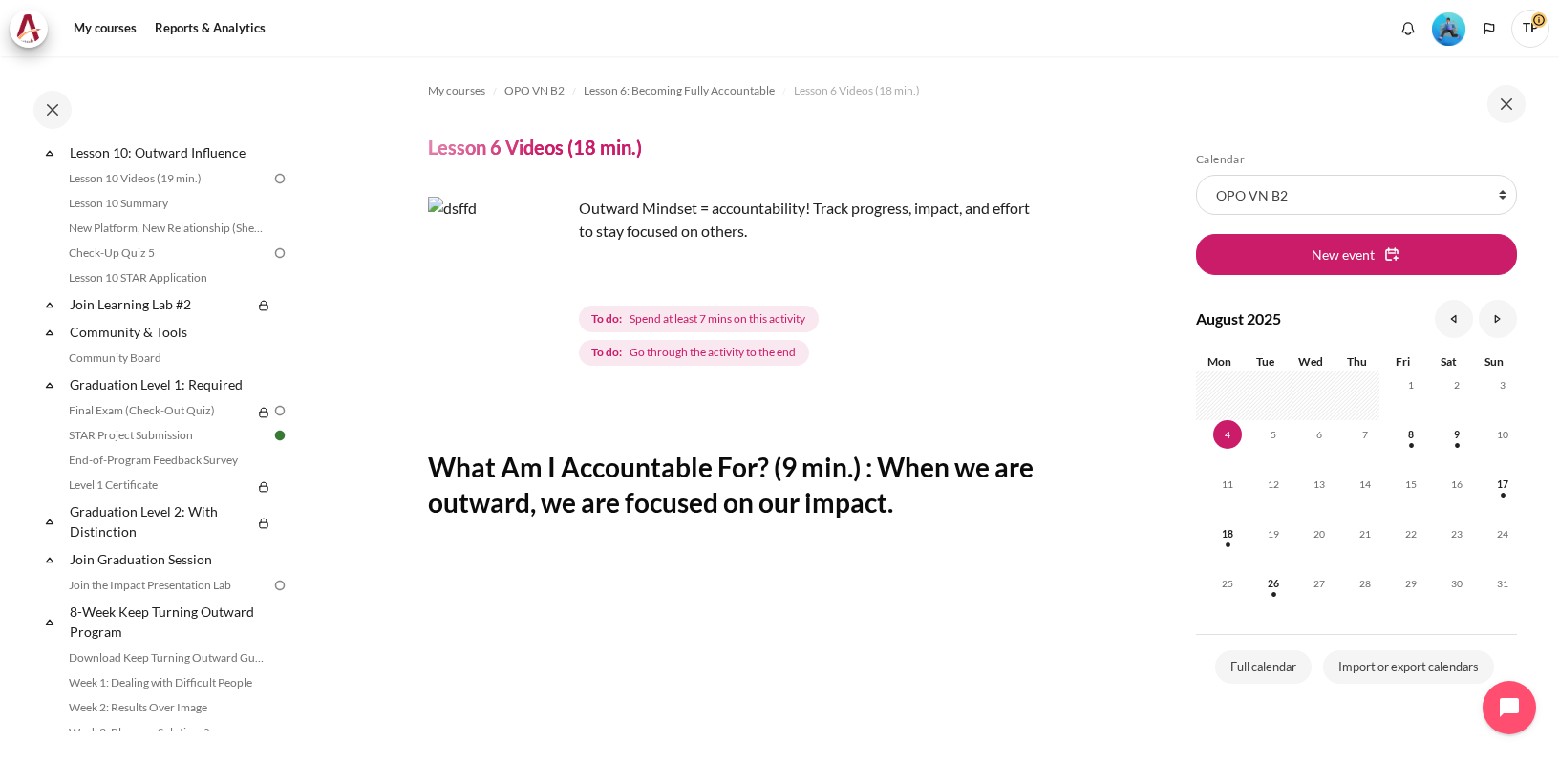 click at bounding box center (500, 268) 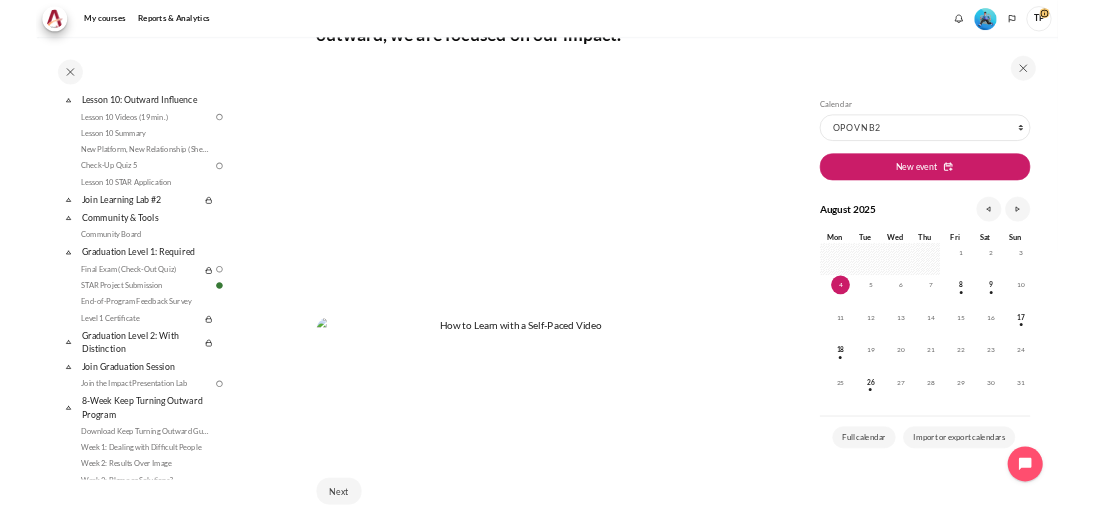 scroll, scrollTop: 480, scrollLeft: 0, axis: vertical 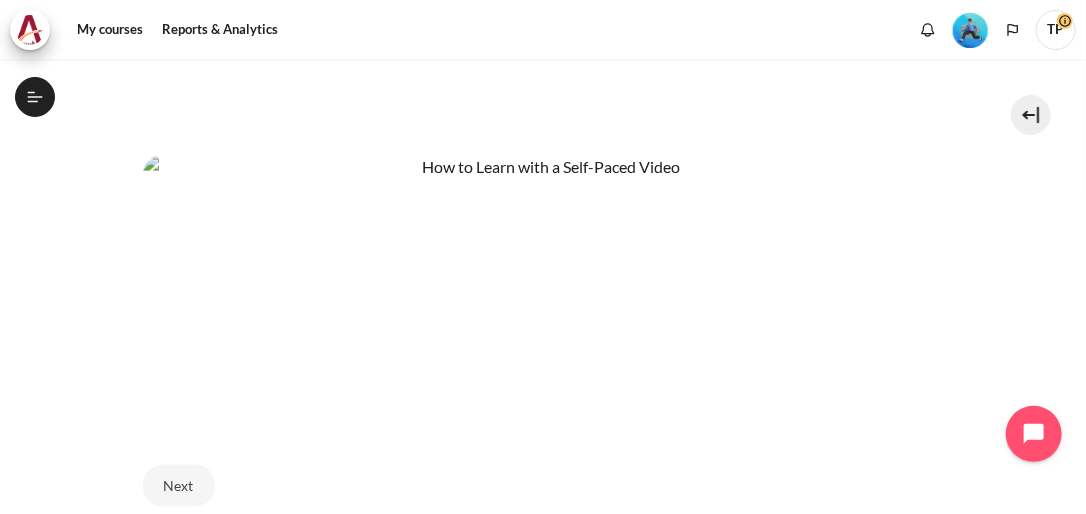 click at bounding box center (543, 286) 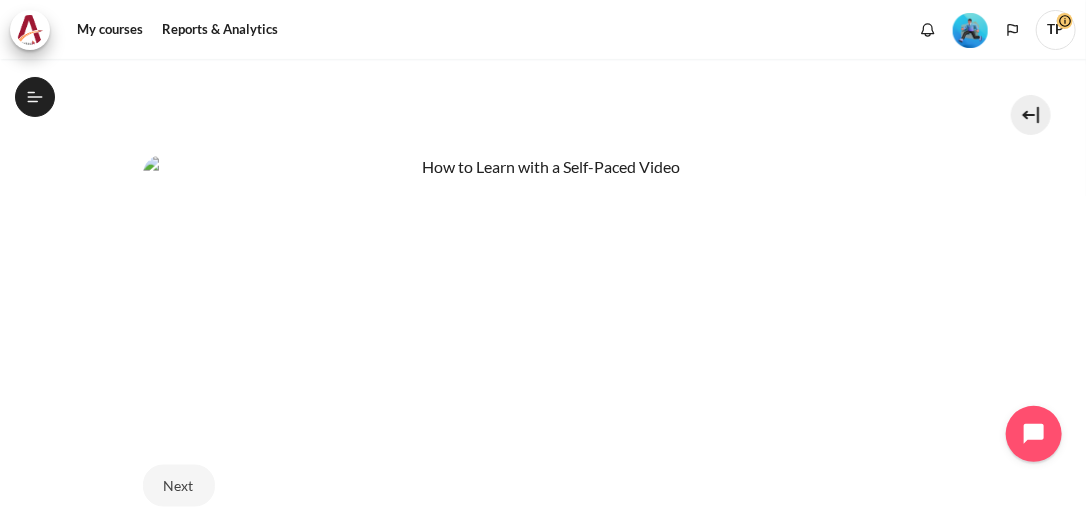 scroll, scrollTop: 1068, scrollLeft: 0, axis: vertical 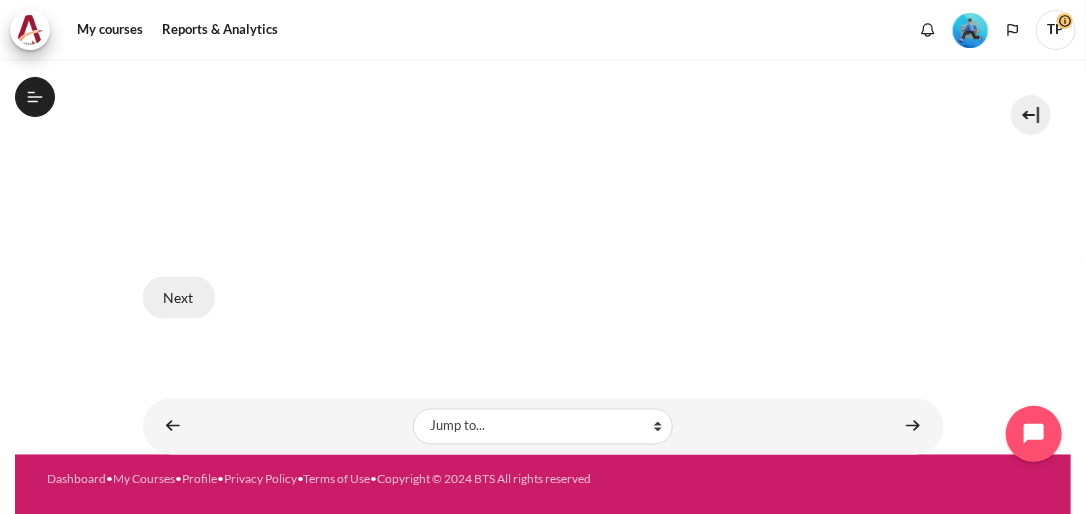 click on "Next" at bounding box center [179, 298] 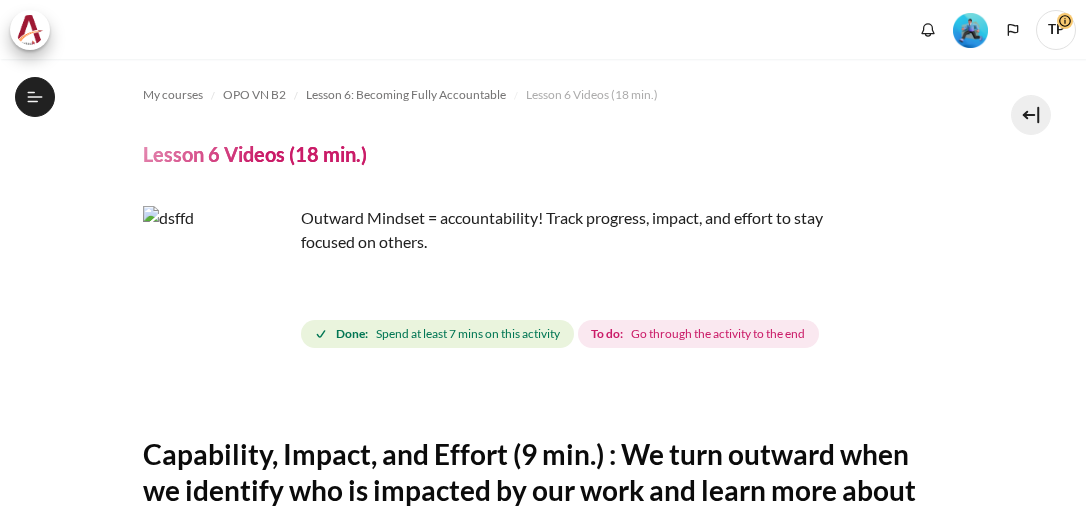 scroll, scrollTop: 0, scrollLeft: 0, axis: both 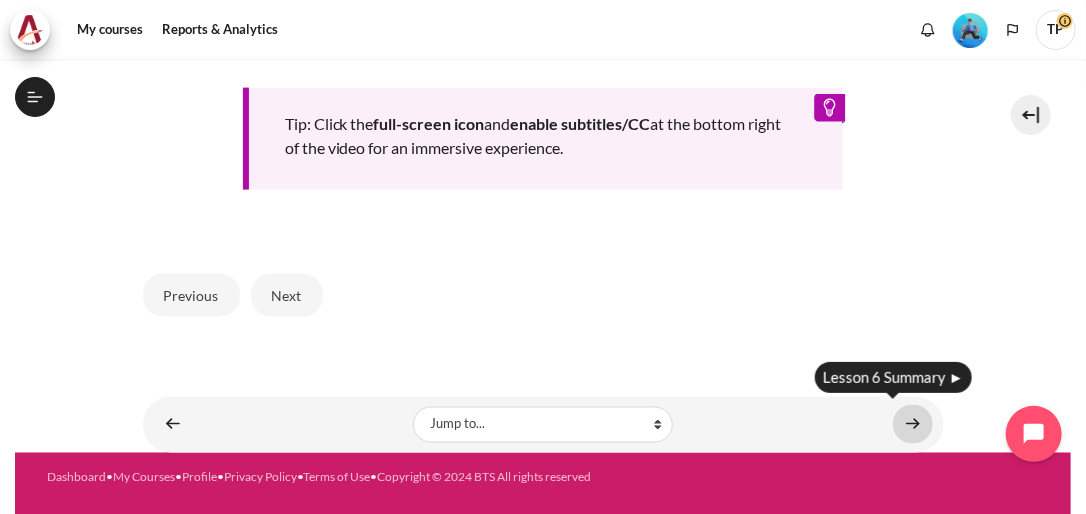 click at bounding box center [913, 424] 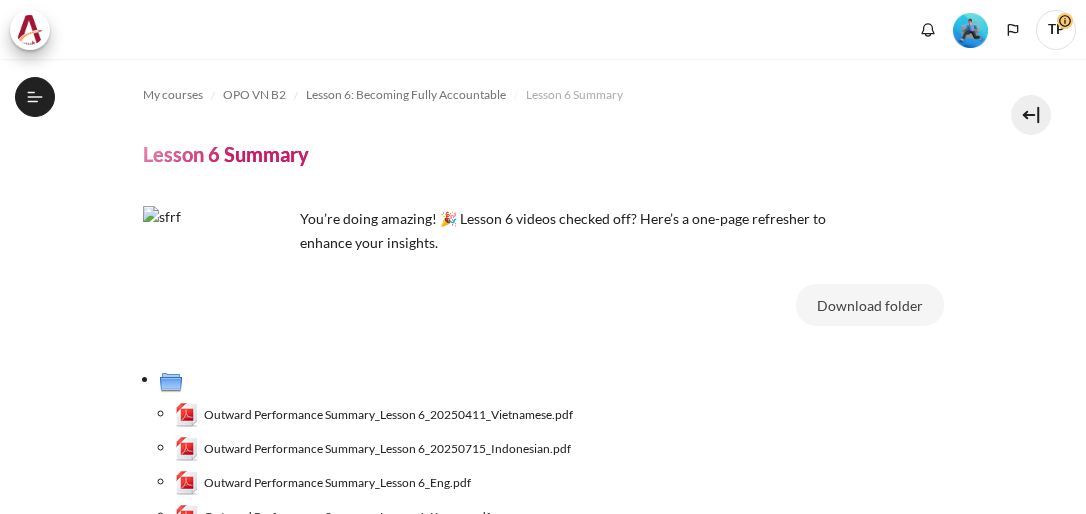 scroll, scrollTop: 0, scrollLeft: 0, axis: both 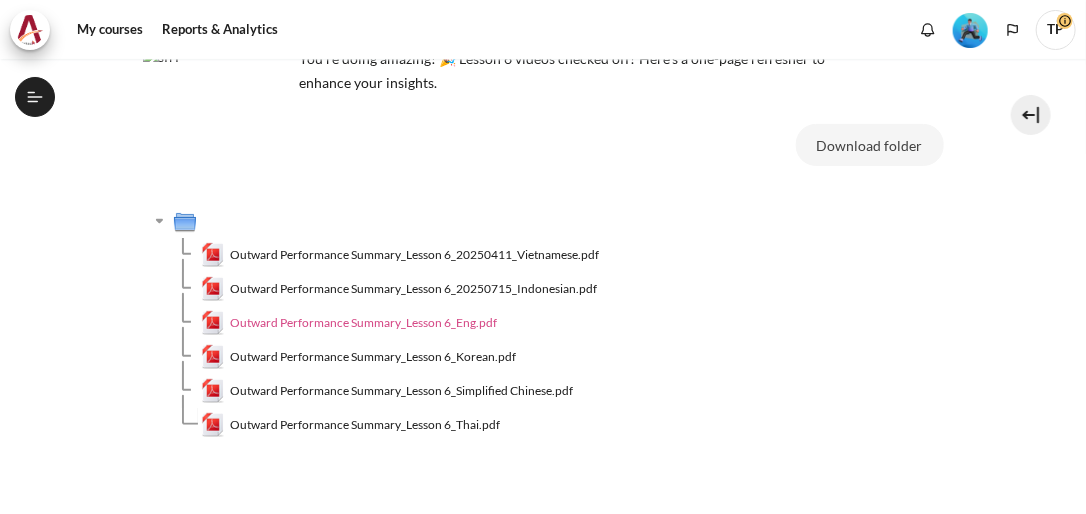click on "Outward Performance Summary_Lesson 6_Eng.pdf" at bounding box center [363, 323] 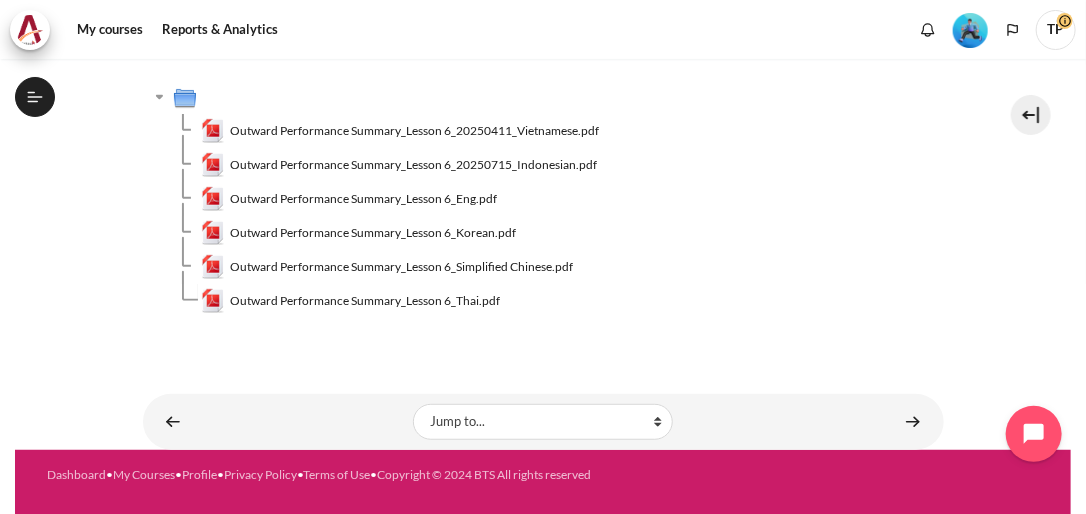 scroll, scrollTop: 286, scrollLeft: 0, axis: vertical 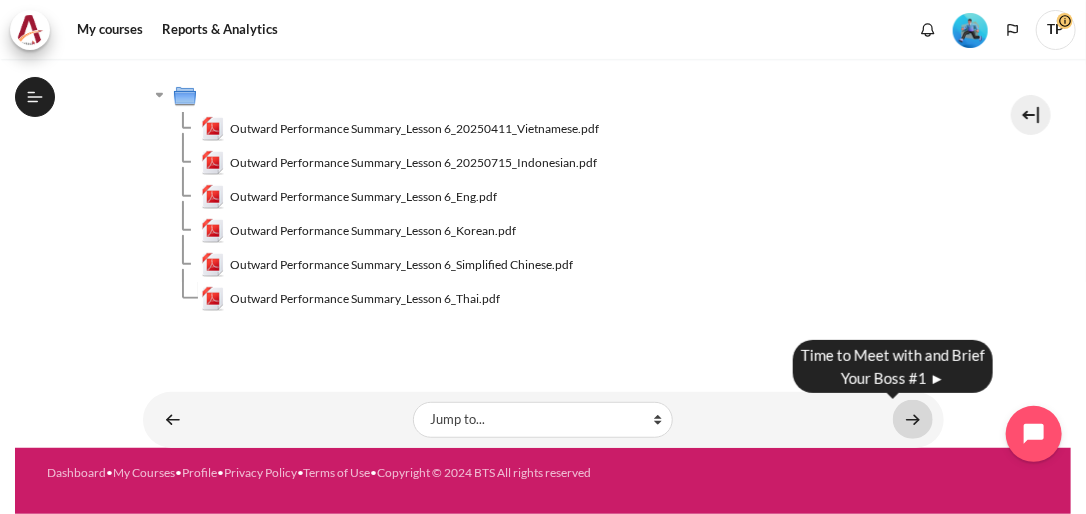 click at bounding box center (913, 419) 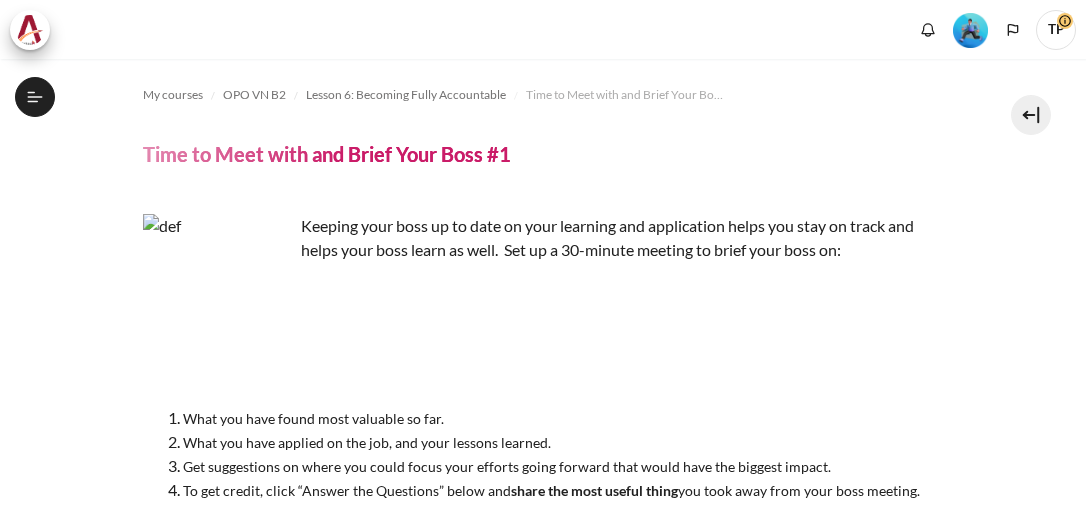 scroll, scrollTop: 0, scrollLeft: 0, axis: both 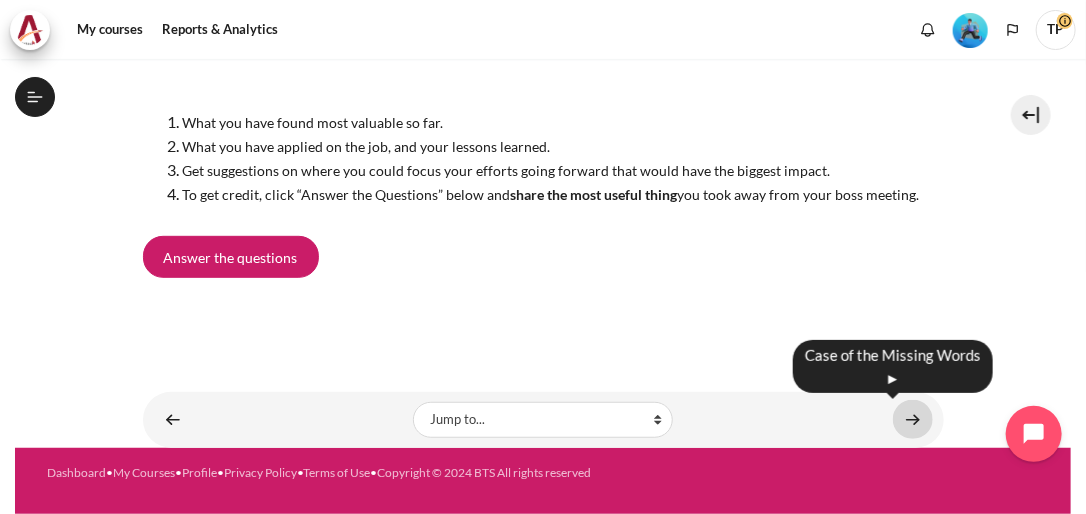 click at bounding box center (913, 419) 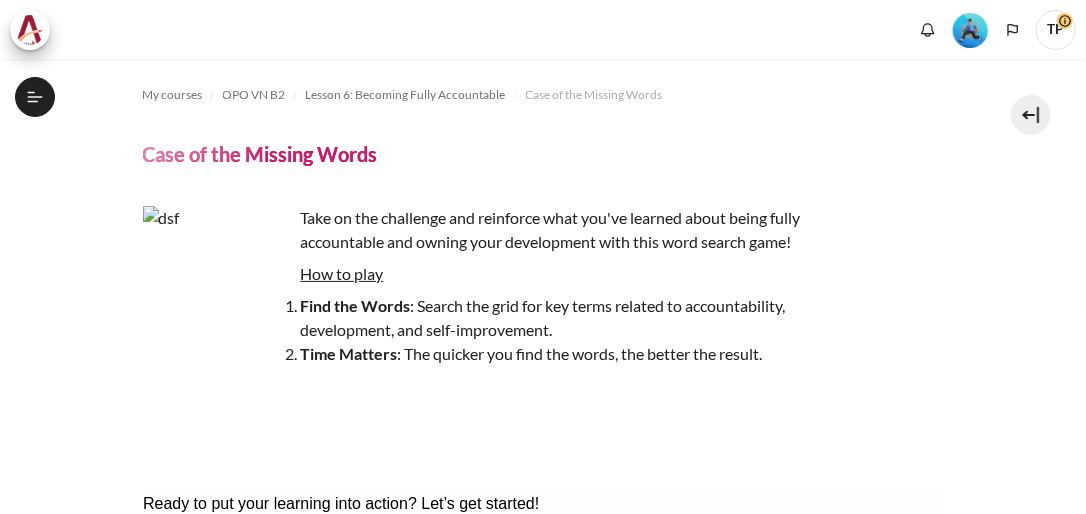 scroll, scrollTop: 0, scrollLeft: 0, axis: both 